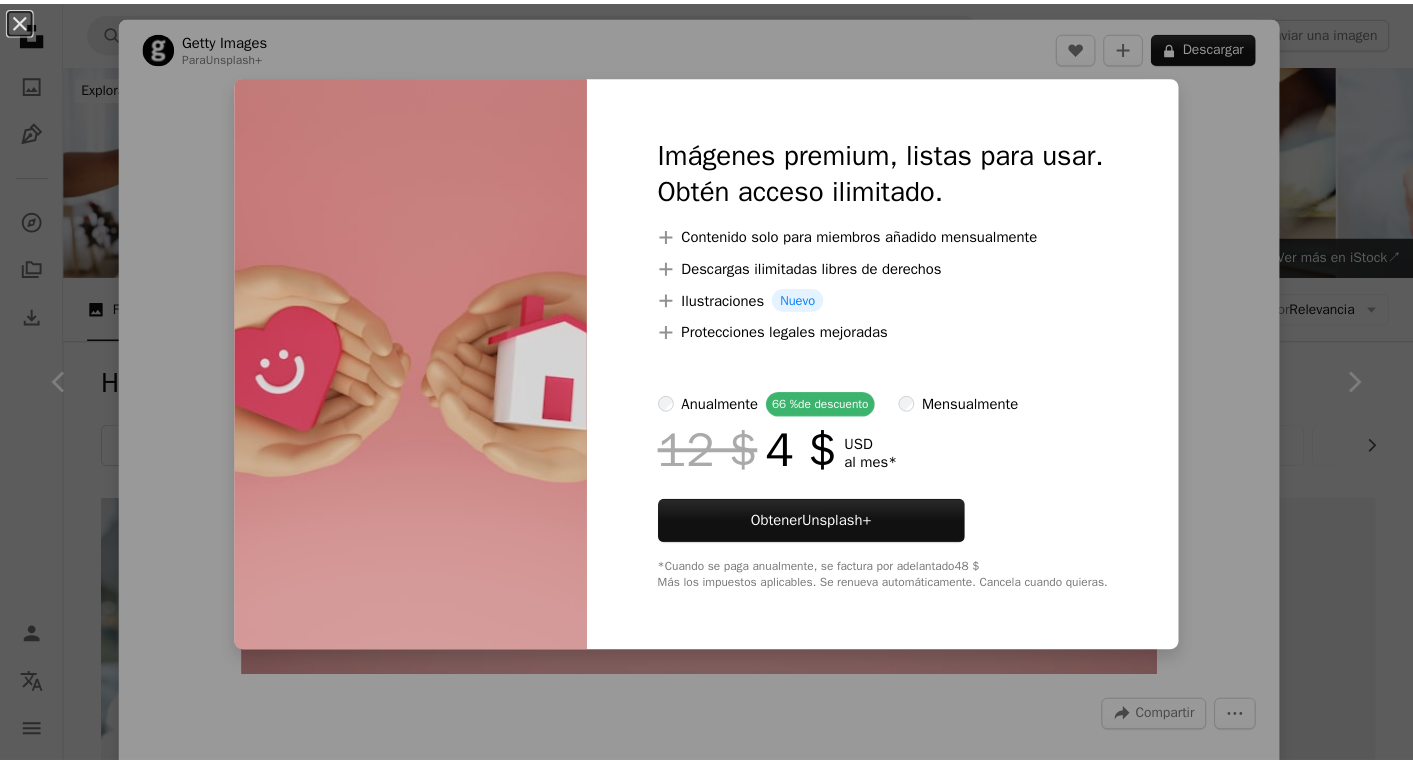 scroll, scrollTop: 1712, scrollLeft: 0, axis: vertical 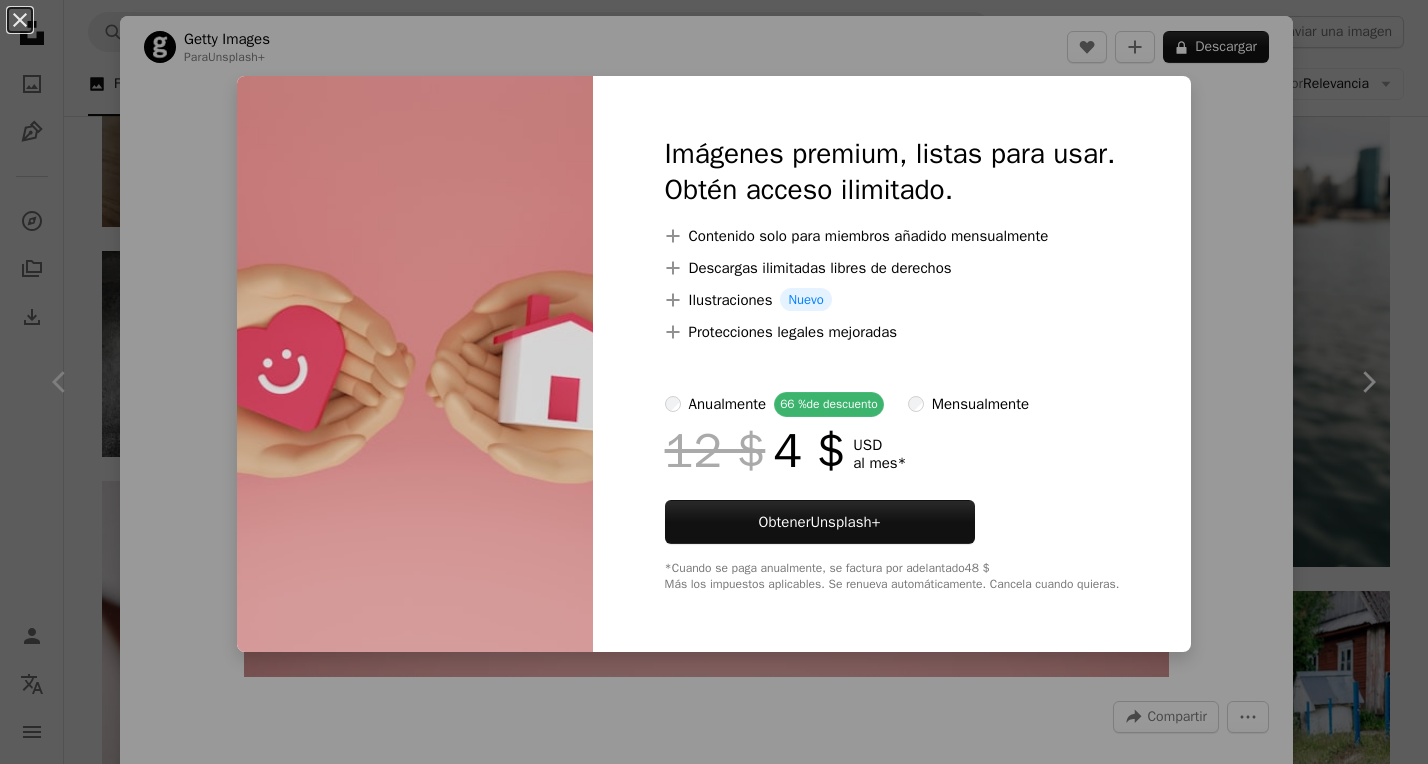 click on "An X shape Imágenes premium, listas para usar. Obtén acceso ilimitado. A plus sign Contenido solo para miembros añadido mensualmente A plus sign Descargas ilimitadas libres de derechos A plus sign Ilustraciones  Nuevo A plus sign Protecciones legales mejoradas anualmente 66 %  de descuento mensualmente 12 $   4 $ USD al mes * Obtener  Unsplash+ *Cuando se paga anualmente, se factura por adelantado  48 $ Más los impuestos aplicables. Se renueva automáticamente. Cancela cuando quieras." at bounding box center (714, 382) 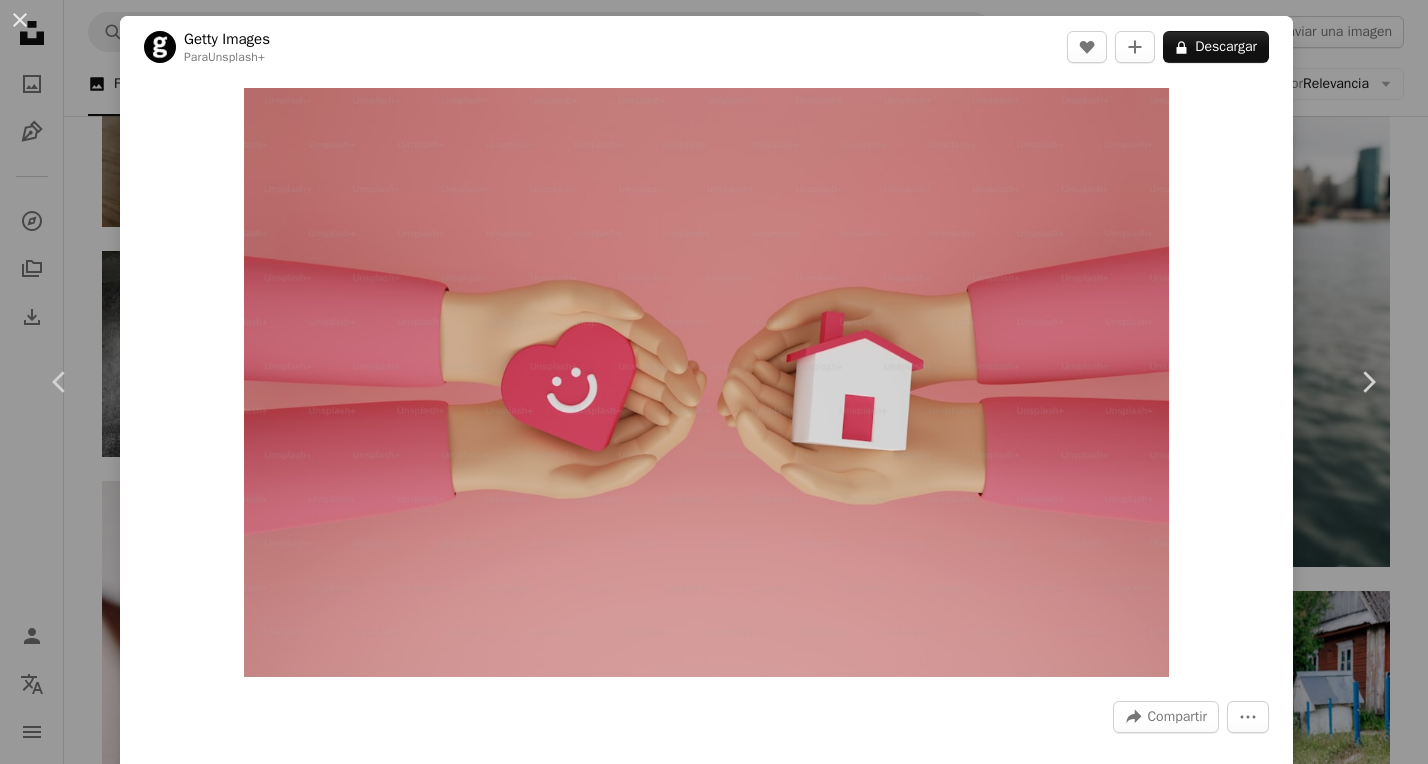 click on "Getty Images Para Unsplash+ A heart A plus sign A lock Descargar" at bounding box center [706, 47] 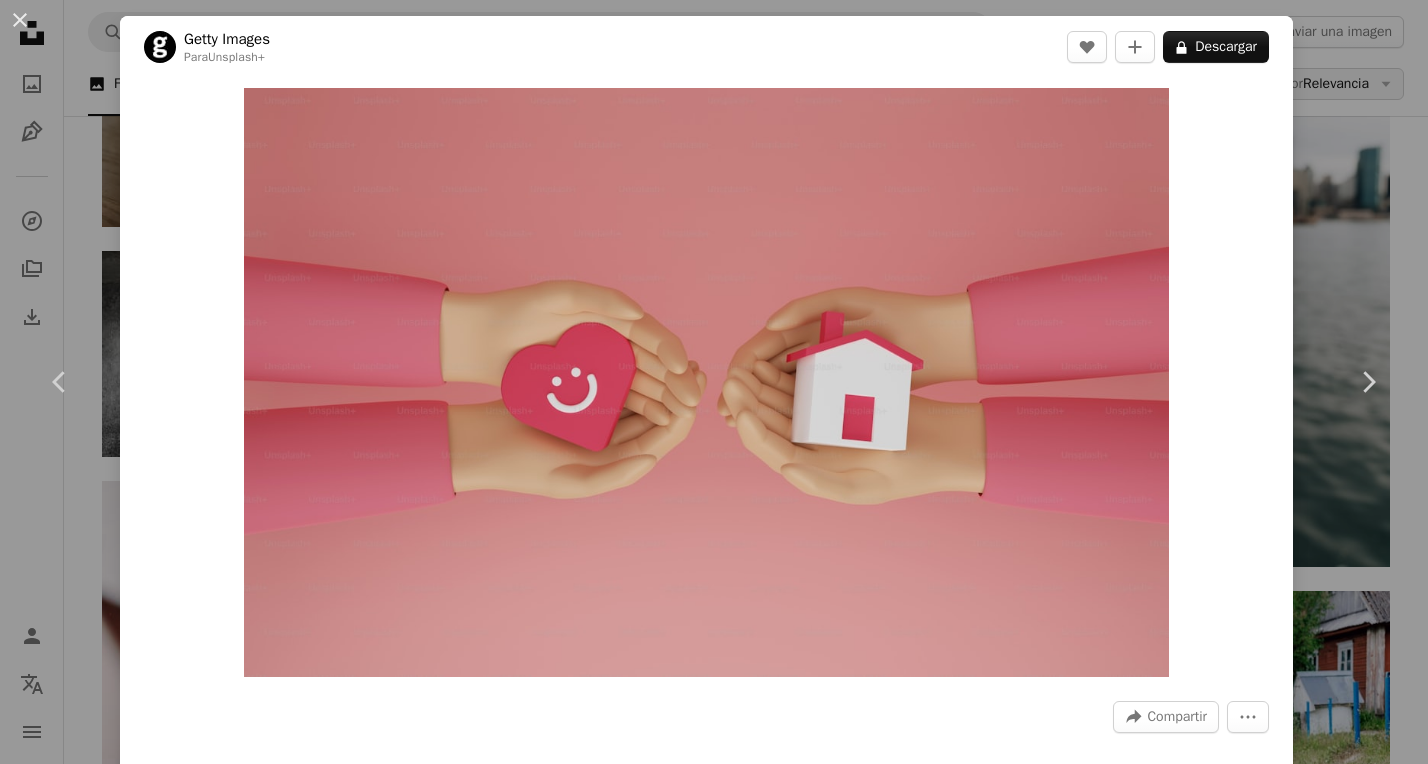 click on "[FIRST] [LAST]" at bounding box center (714, 382) 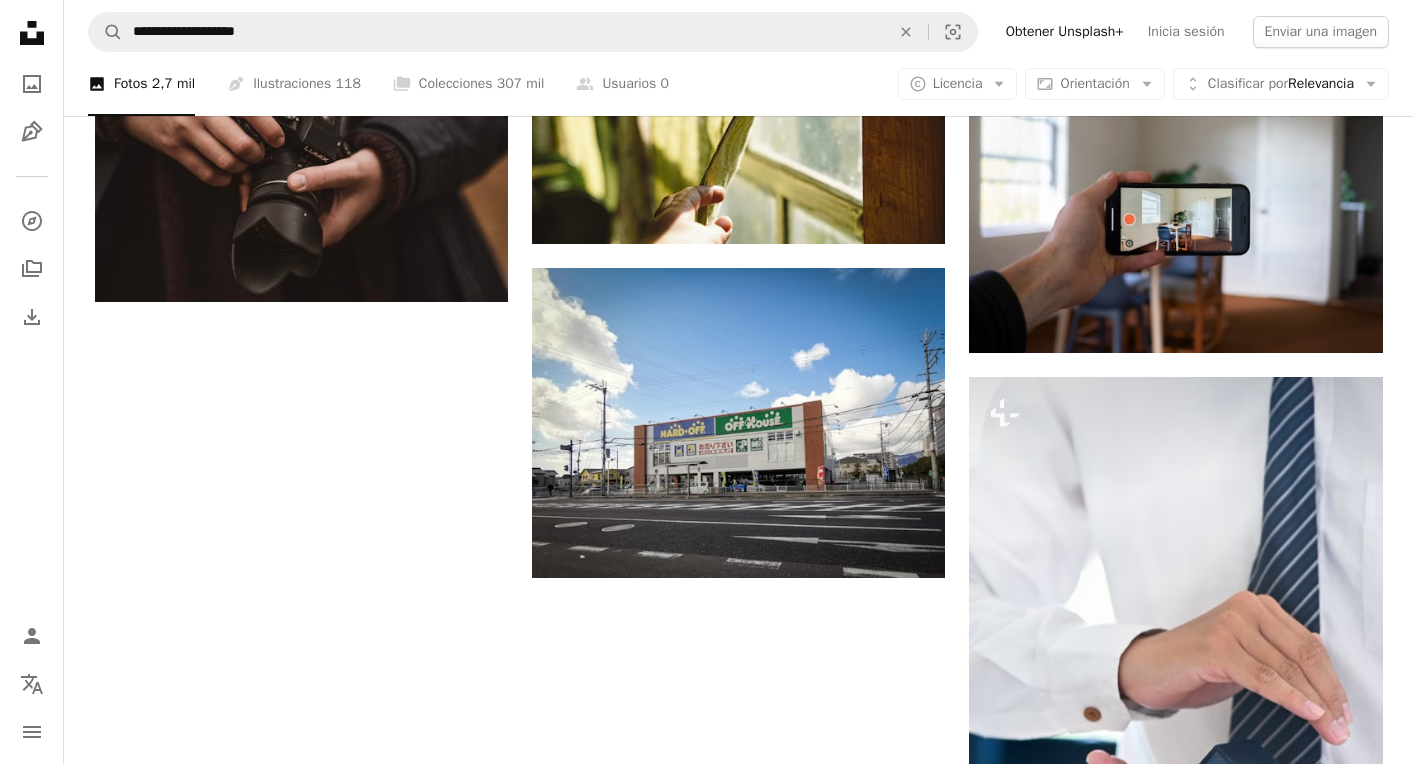 scroll, scrollTop: 2860, scrollLeft: 0, axis: vertical 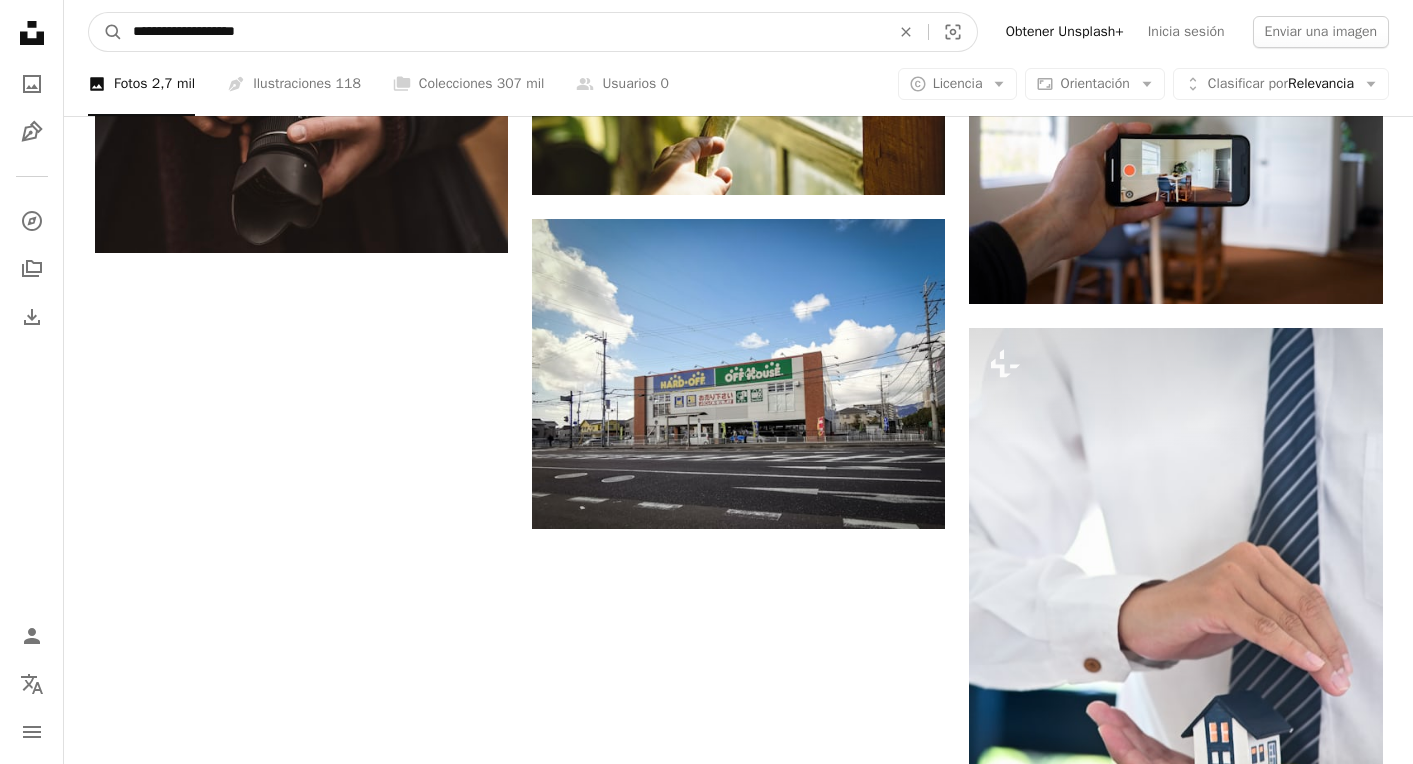 click on "**********" at bounding box center [503, 32] 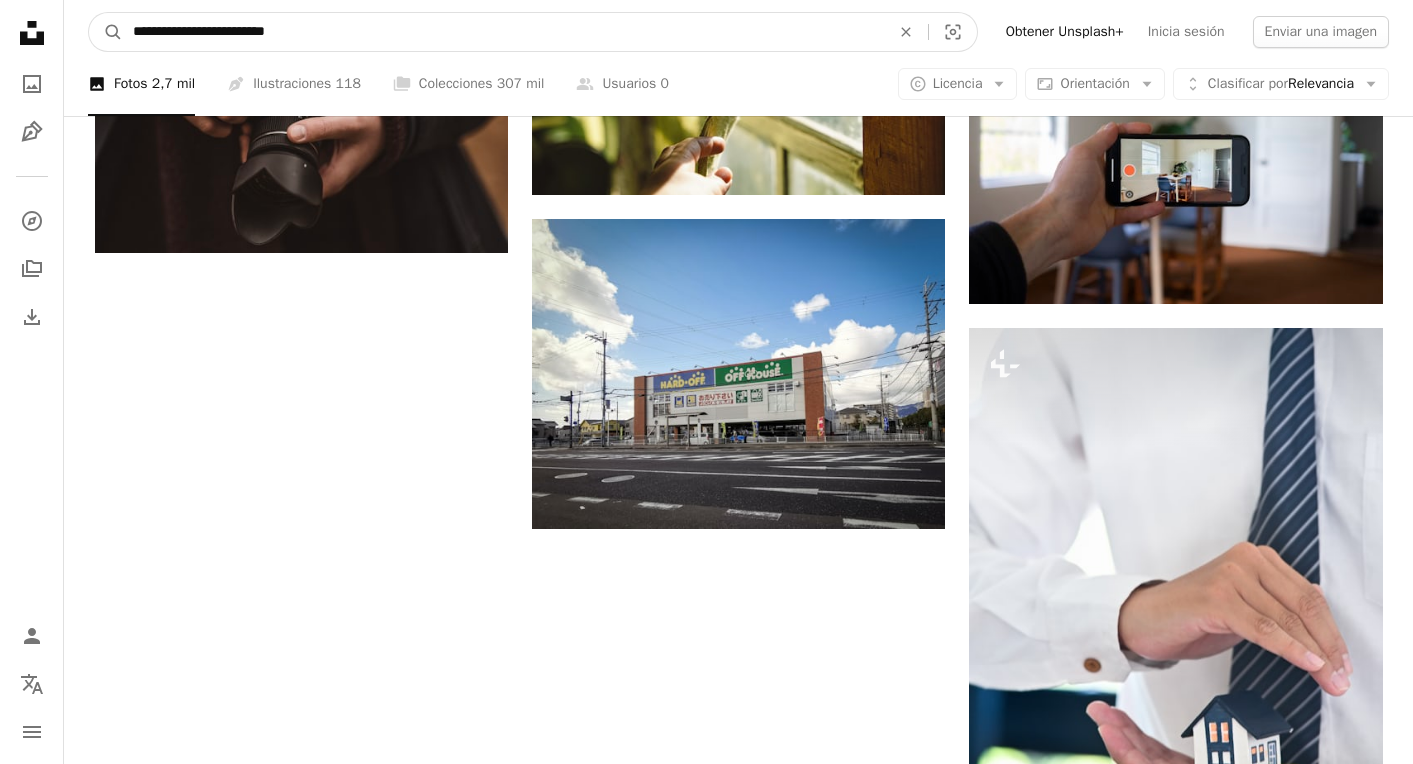 type on "**********" 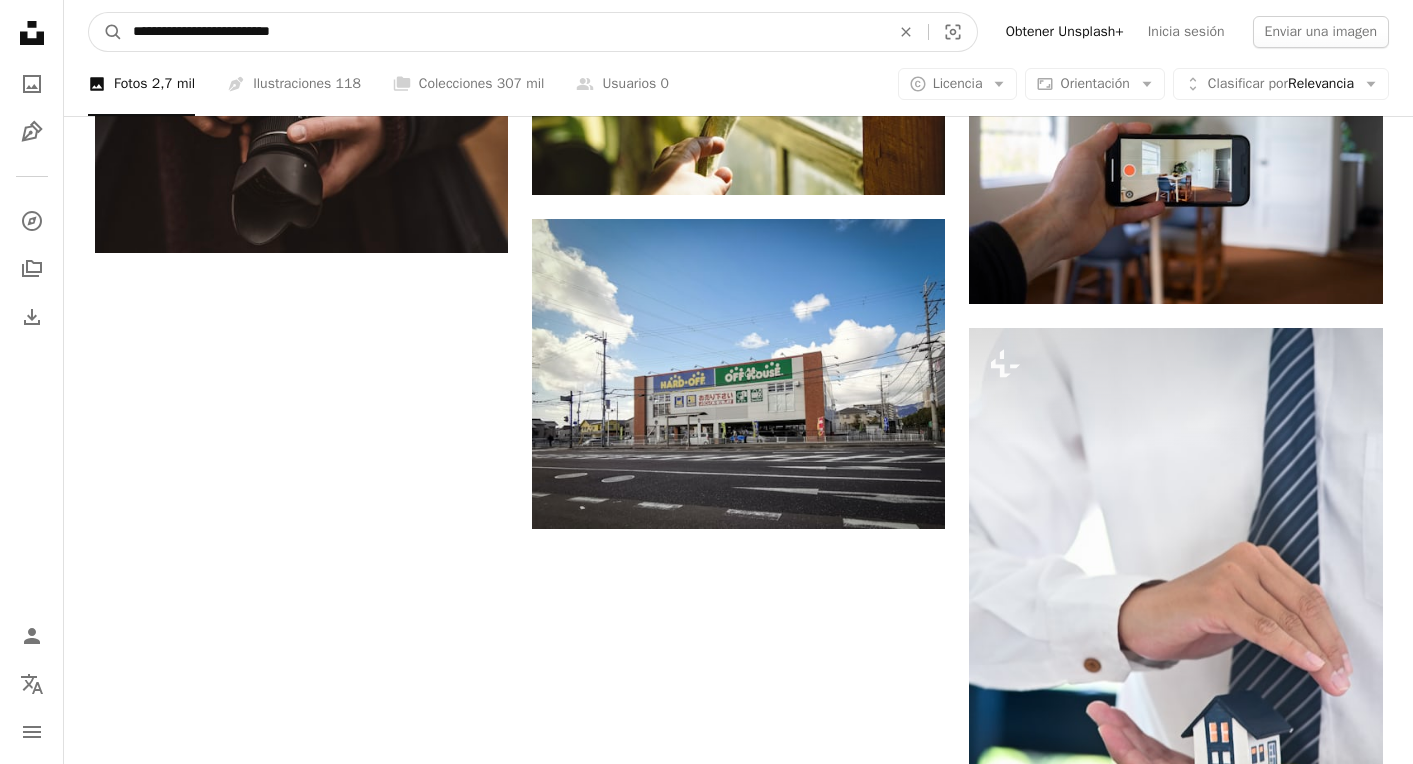 click on "A magnifying glass" at bounding box center [106, 32] 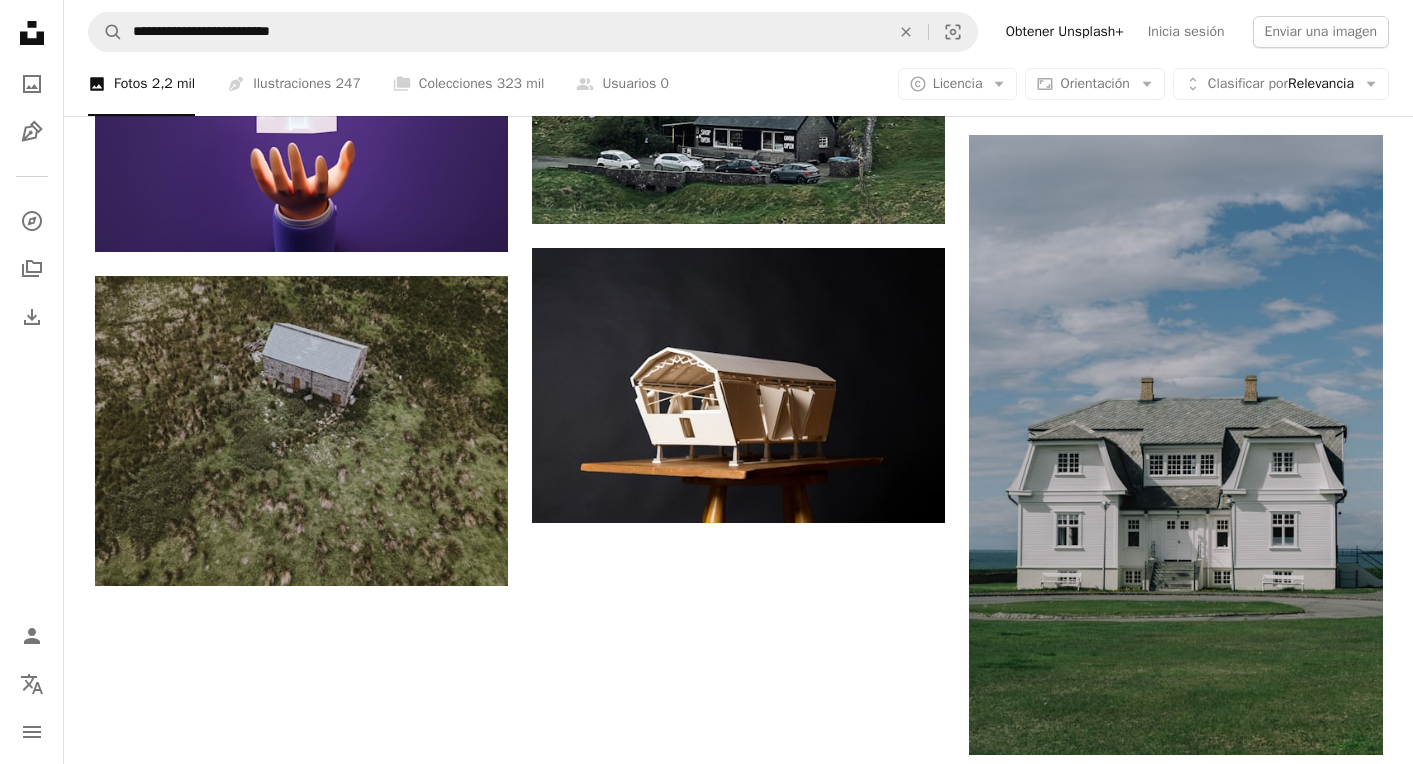 scroll, scrollTop: 2743, scrollLeft: 0, axis: vertical 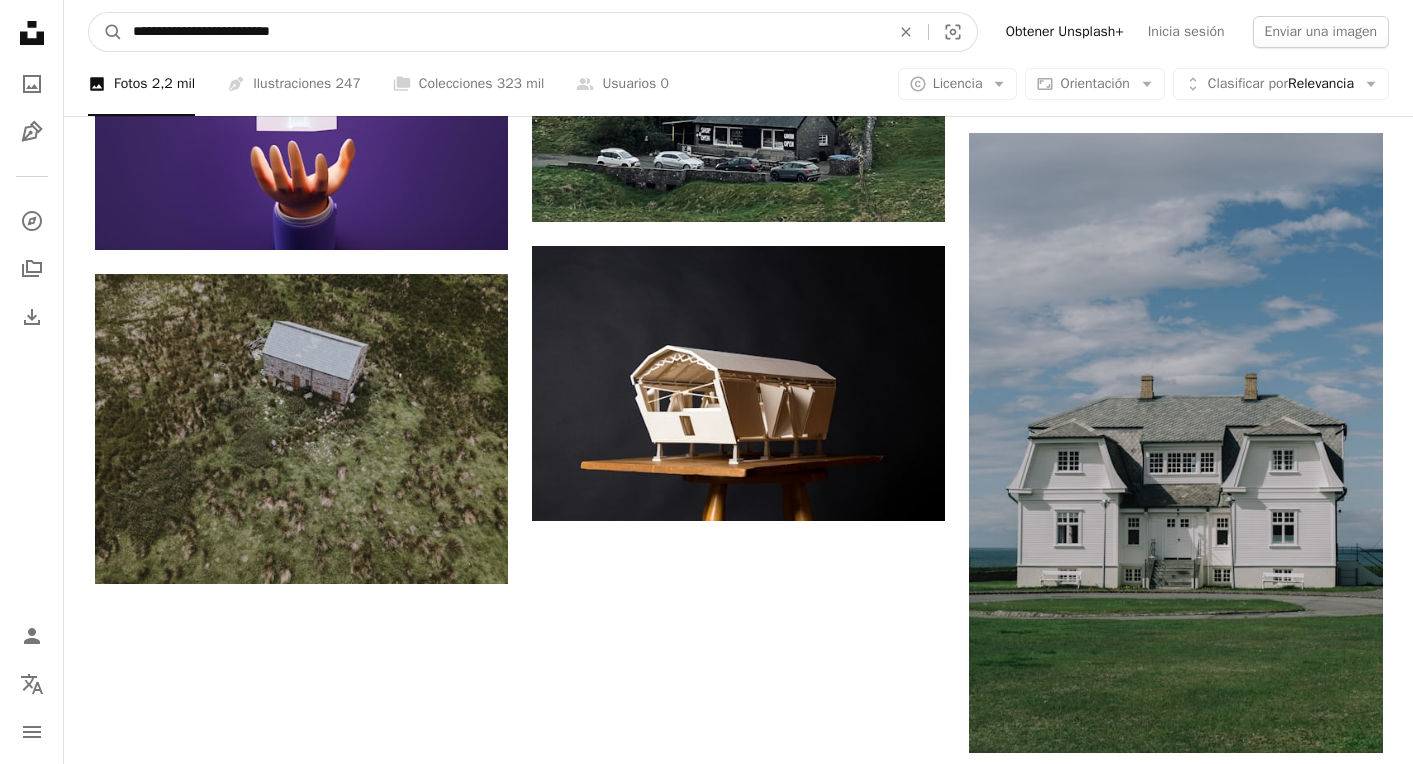 drag, startPoint x: 332, startPoint y: 31, endPoint x: 87, endPoint y: 11, distance: 245.81497 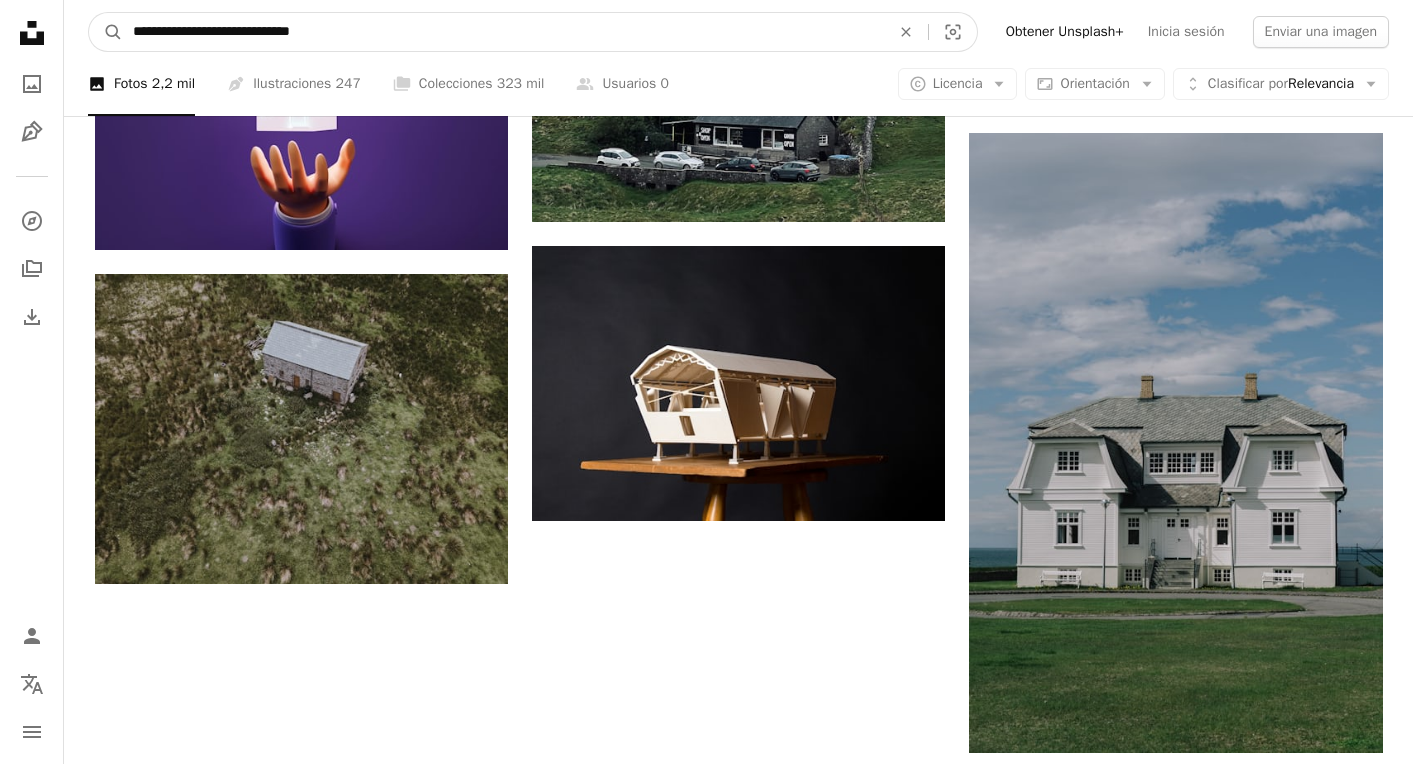 click on "A magnifying glass" at bounding box center (106, 32) 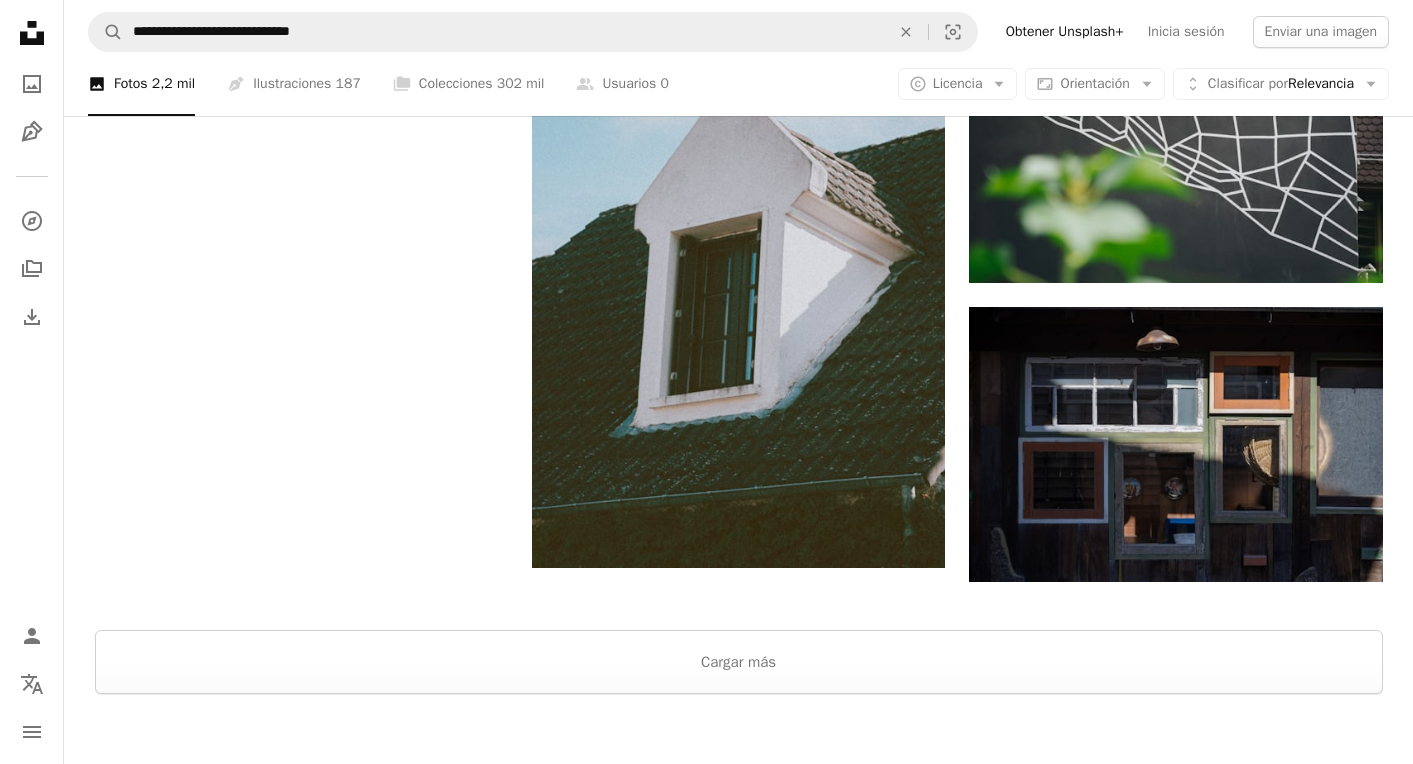 scroll, scrollTop: 2942, scrollLeft: 0, axis: vertical 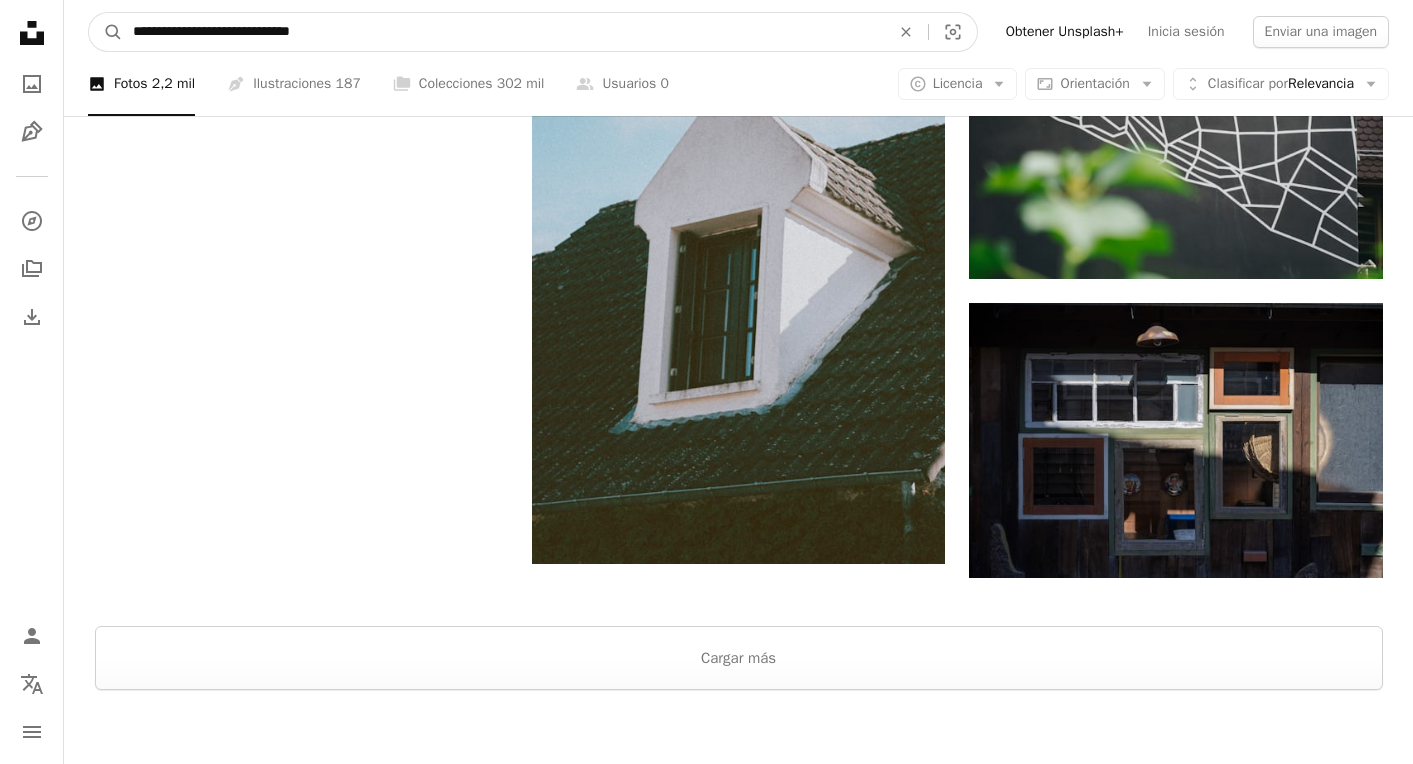 drag, startPoint x: 387, startPoint y: 27, endPoint x: 78, endPoint y: 21, distance: 309.05826 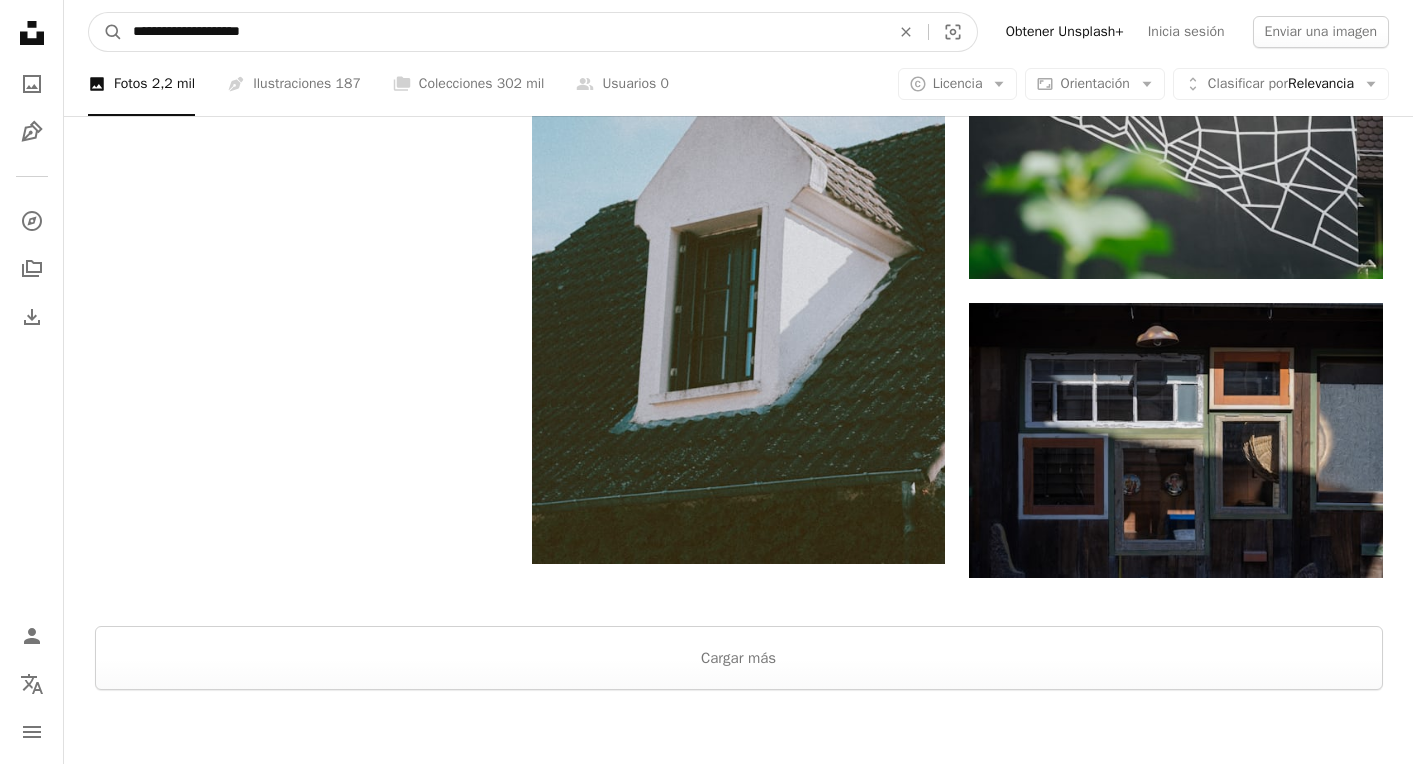 click on "A magnifying glass" at bounding box center [106, 32] 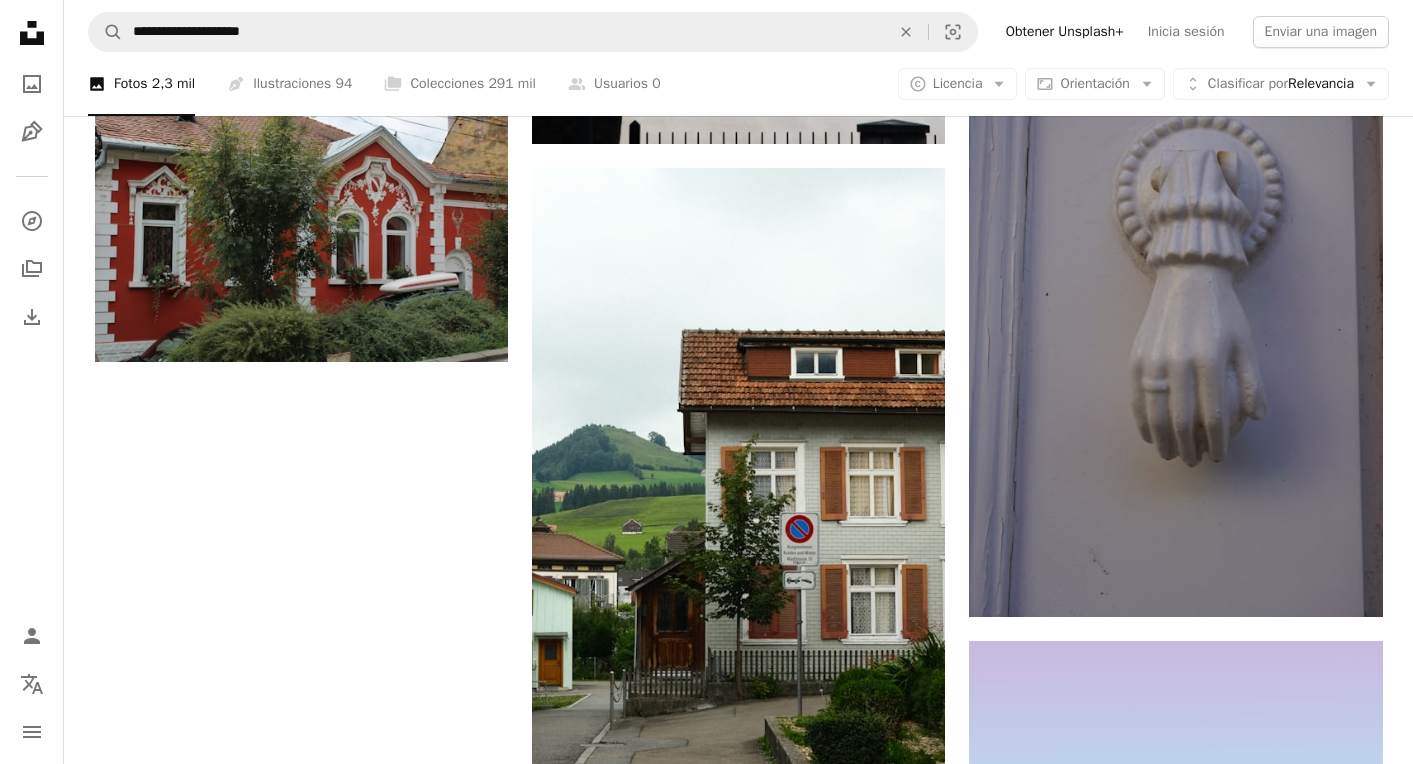 scroll, scrollTop: 2832, scrollLeft: 0, axis: vertical 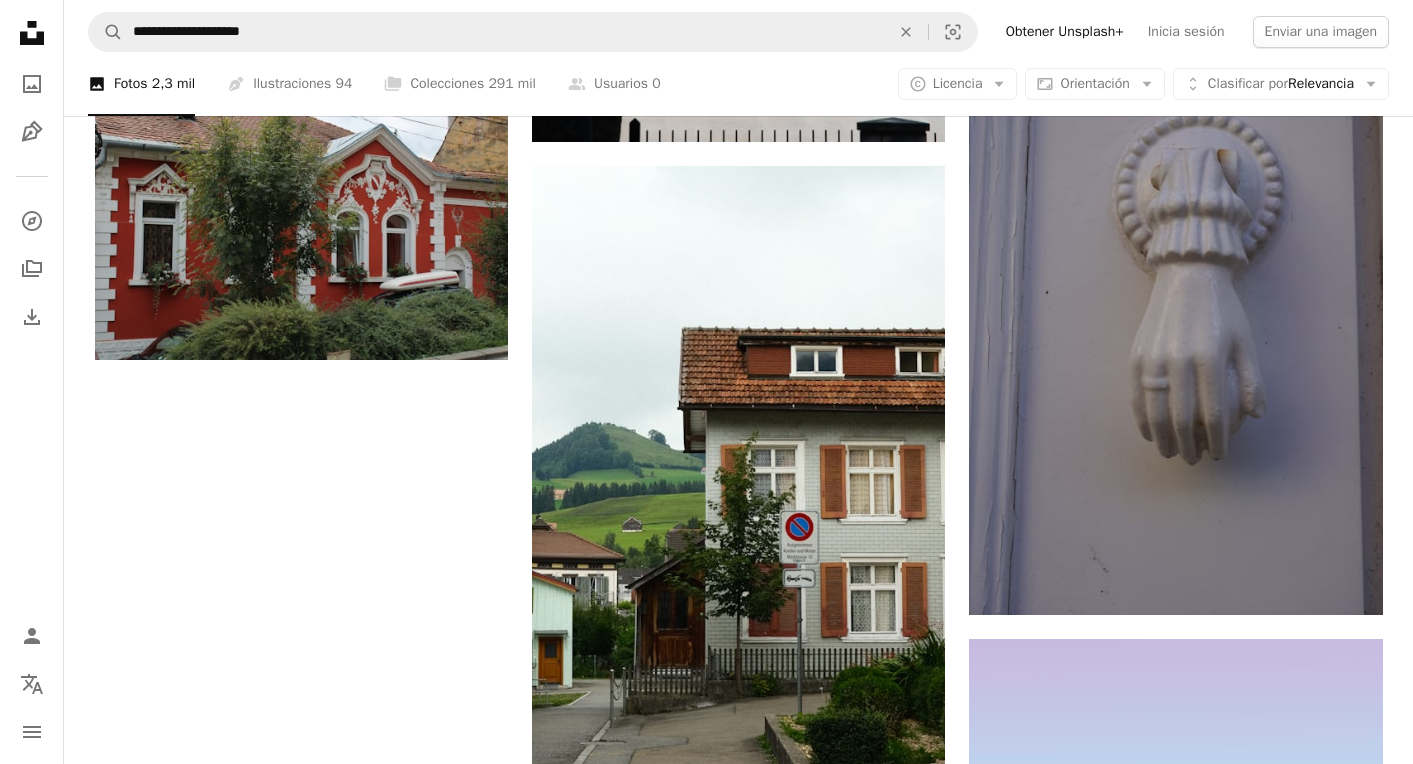 click on "Cargar más" at bounding box center (739, 1244) 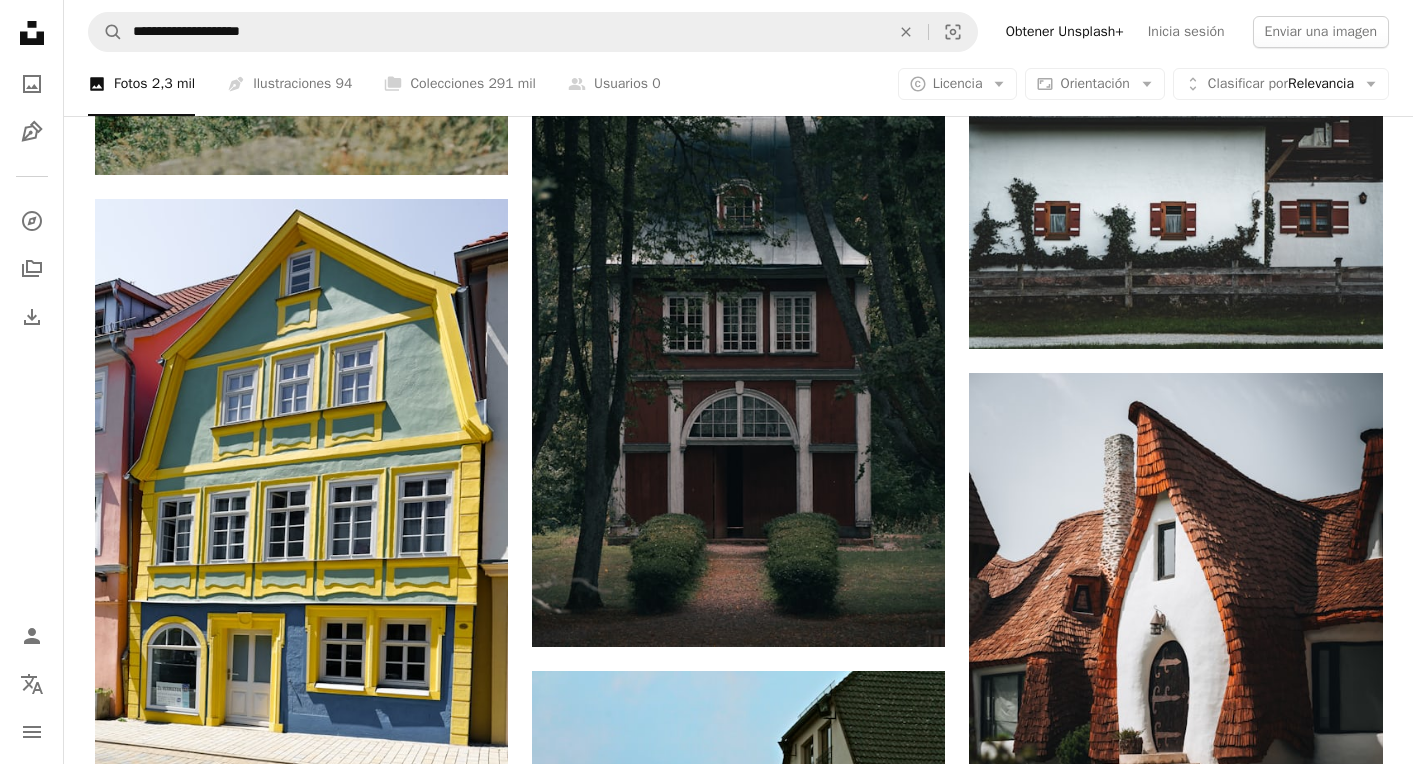 scroll, scrollTop: 11341, scrollLeft: 0, axis: vertical 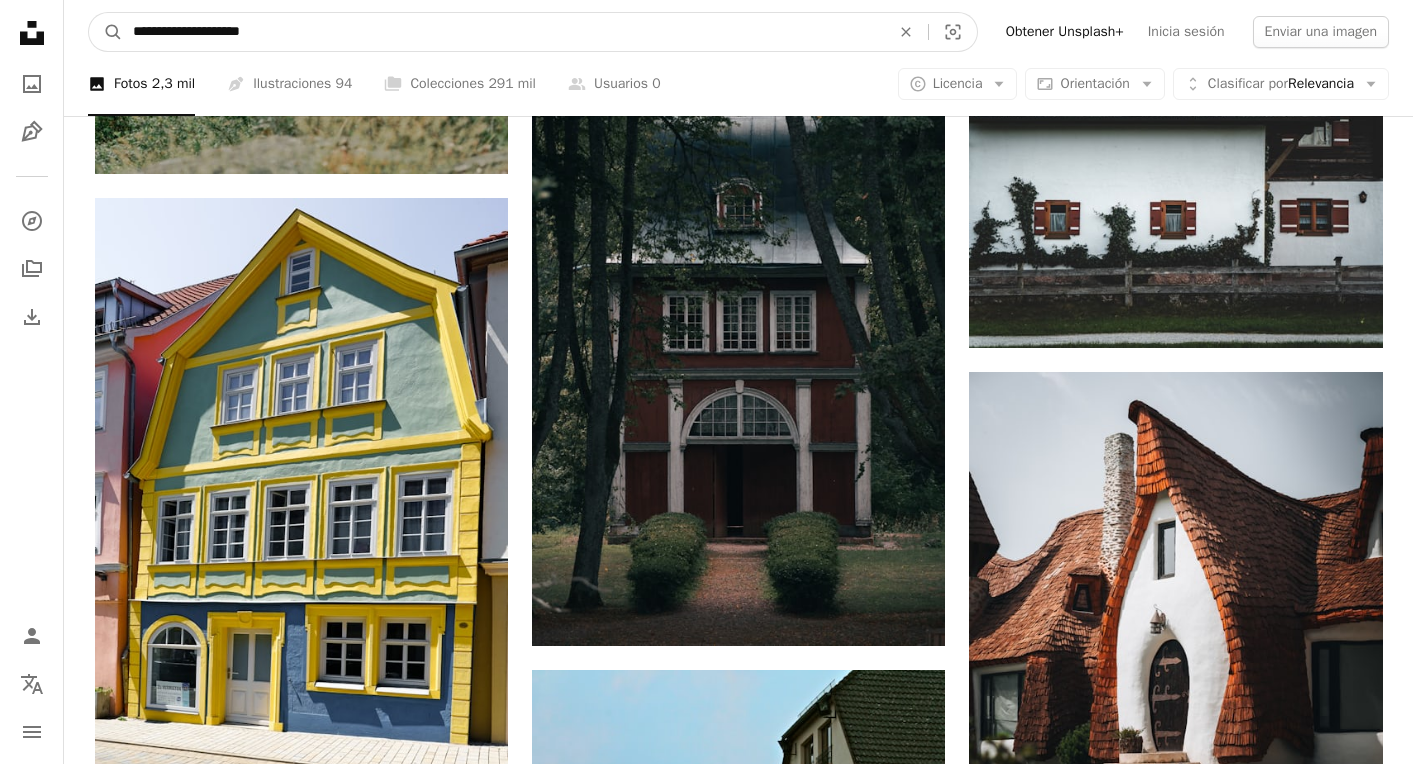 drag, startPoint x: 300, startPoint y: 29, endPoint x: 57, endPoint y: 52, distance: 244.08604 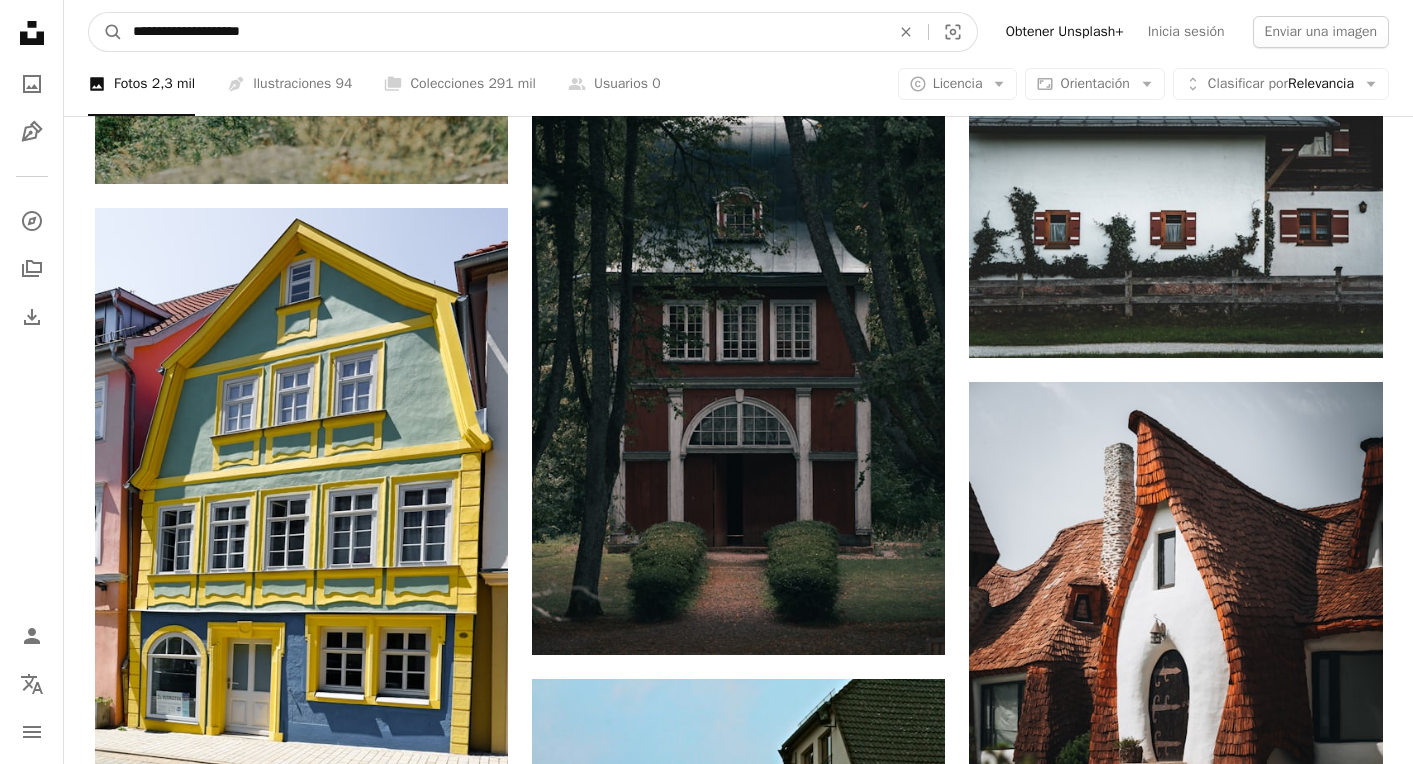 drag, startPoint x: 230, startPoint y: 25, endPoint x: 109, endPoint y: 8, distance: 122.18838 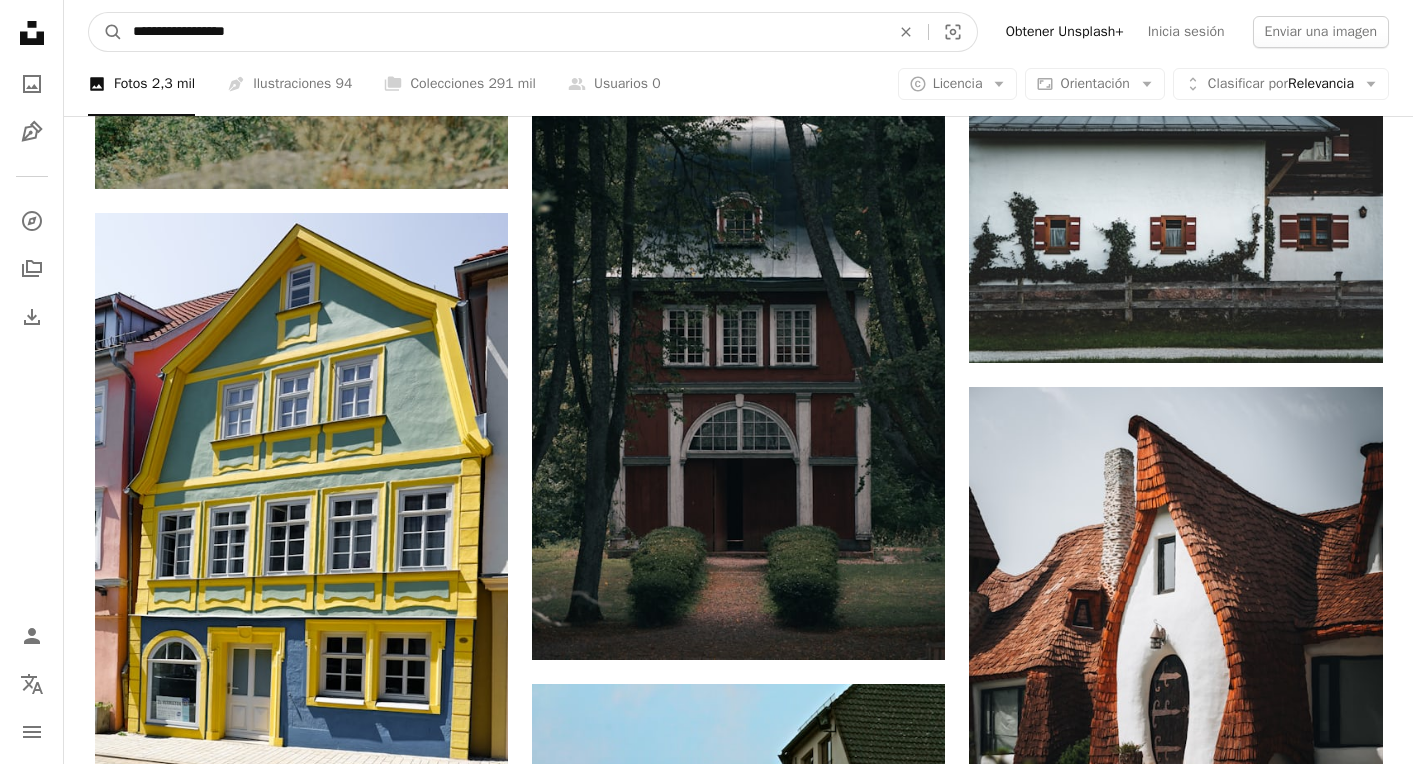 type on "**********" 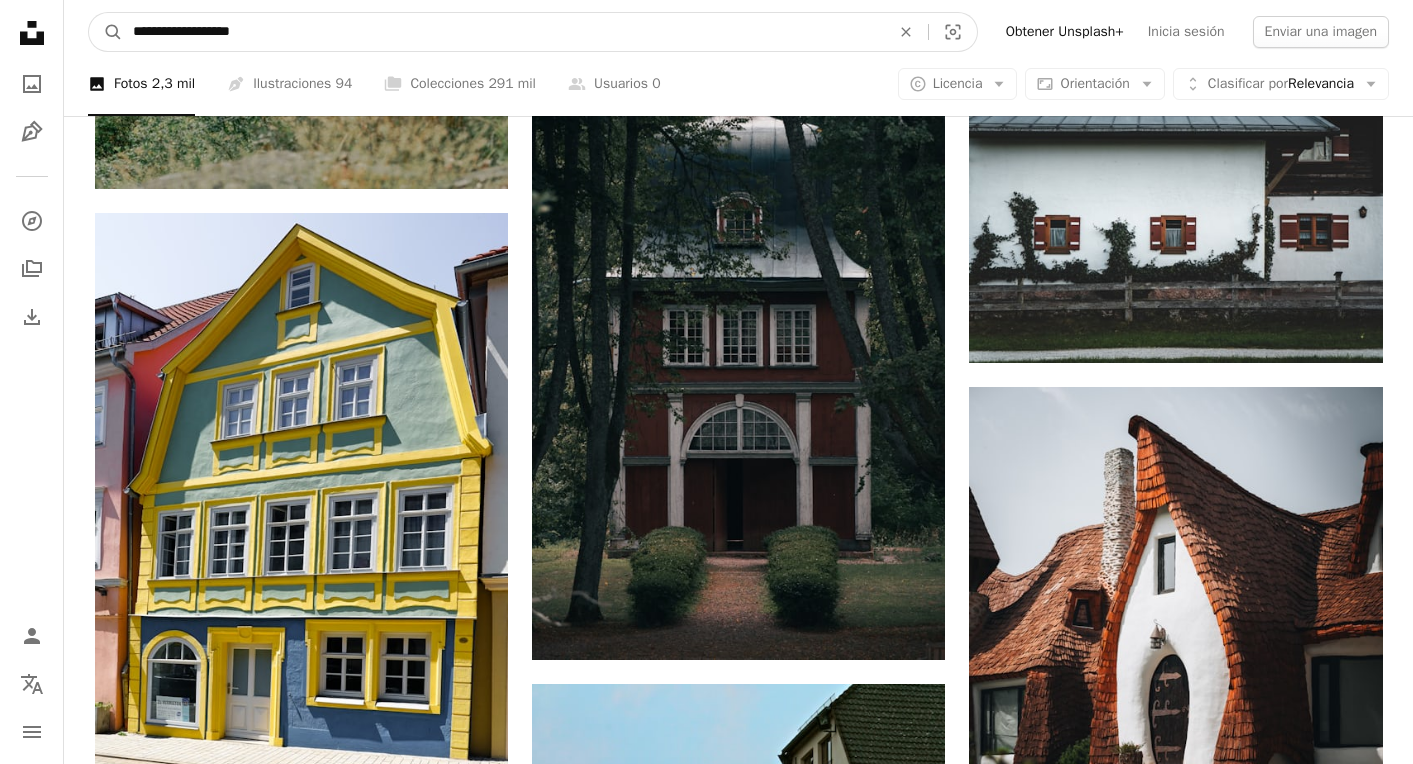 click on "A magnifying glass" at bounding box center [106, 32] 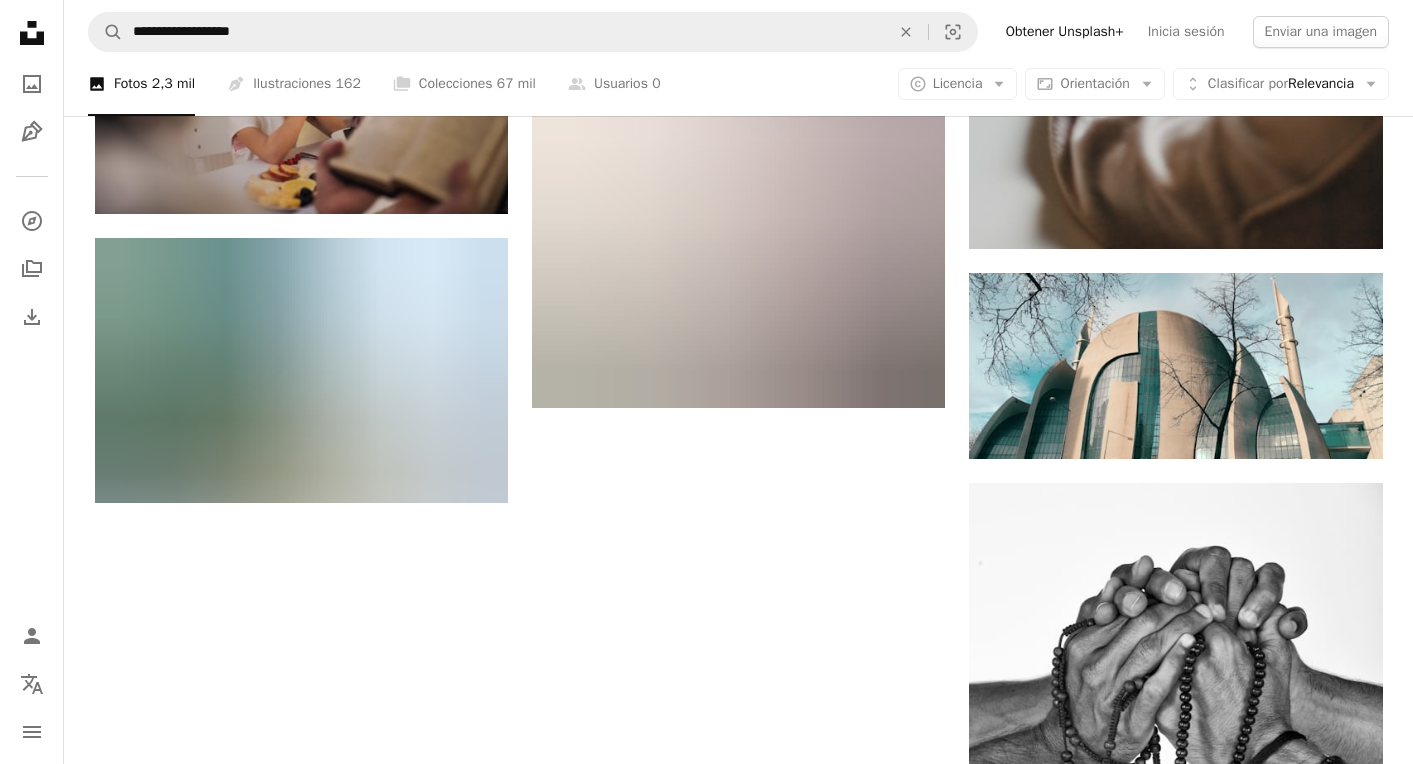 scroll, scrollTop: 2408, scrollLeft: 0, axis: vertical 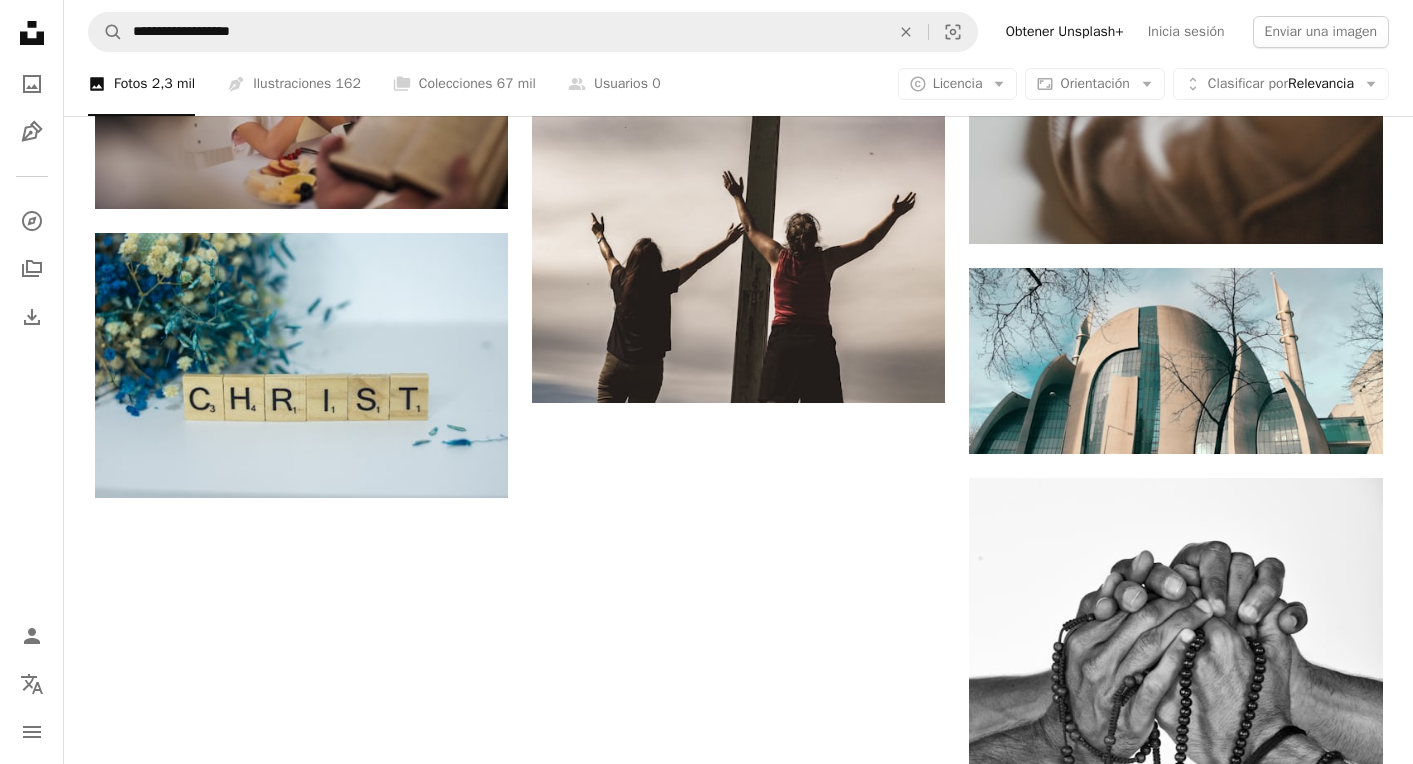 click on "Cargar más" at bounding box center (739, 1270) 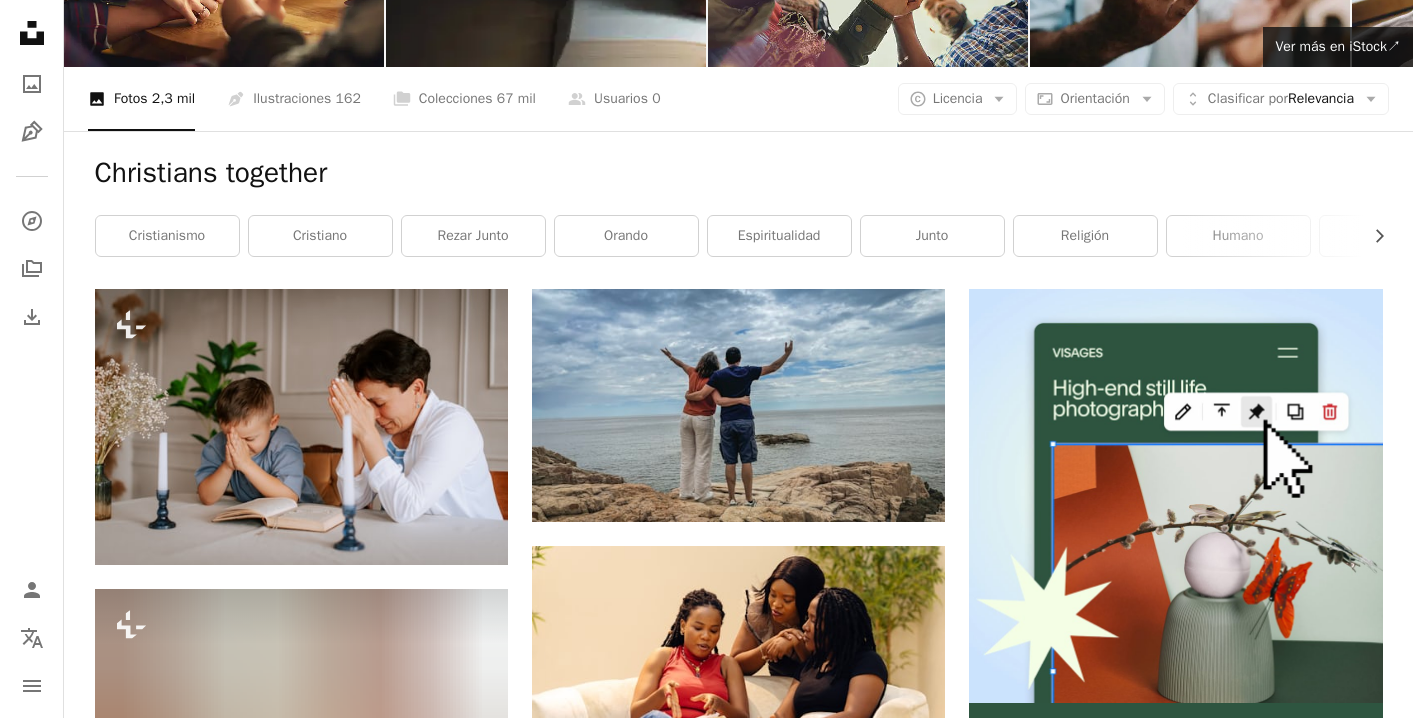 scroll, scrollTop: 0, scrollLeft: 0, axis: both 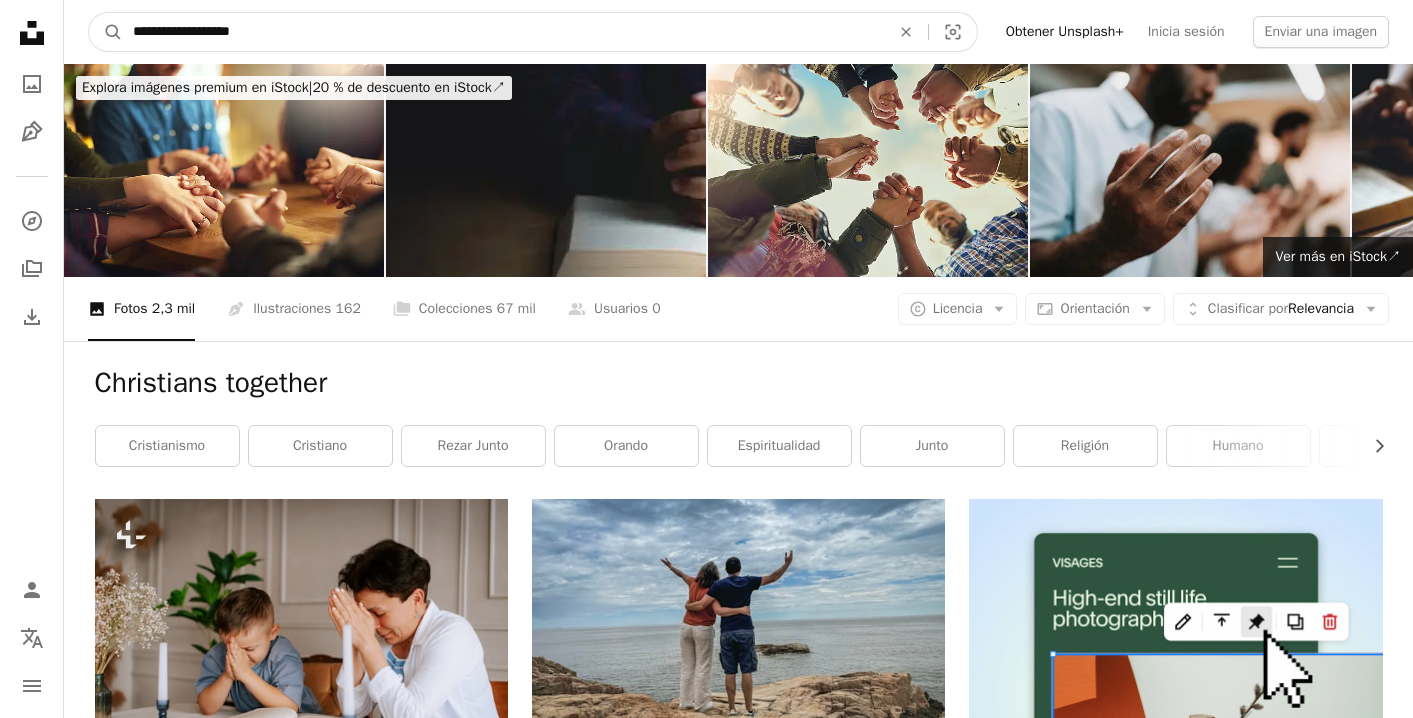 drag, startPoint x: 259, startPoint y: 29, endPoint x: 68, endPoint y: -4, distance: 193.82982 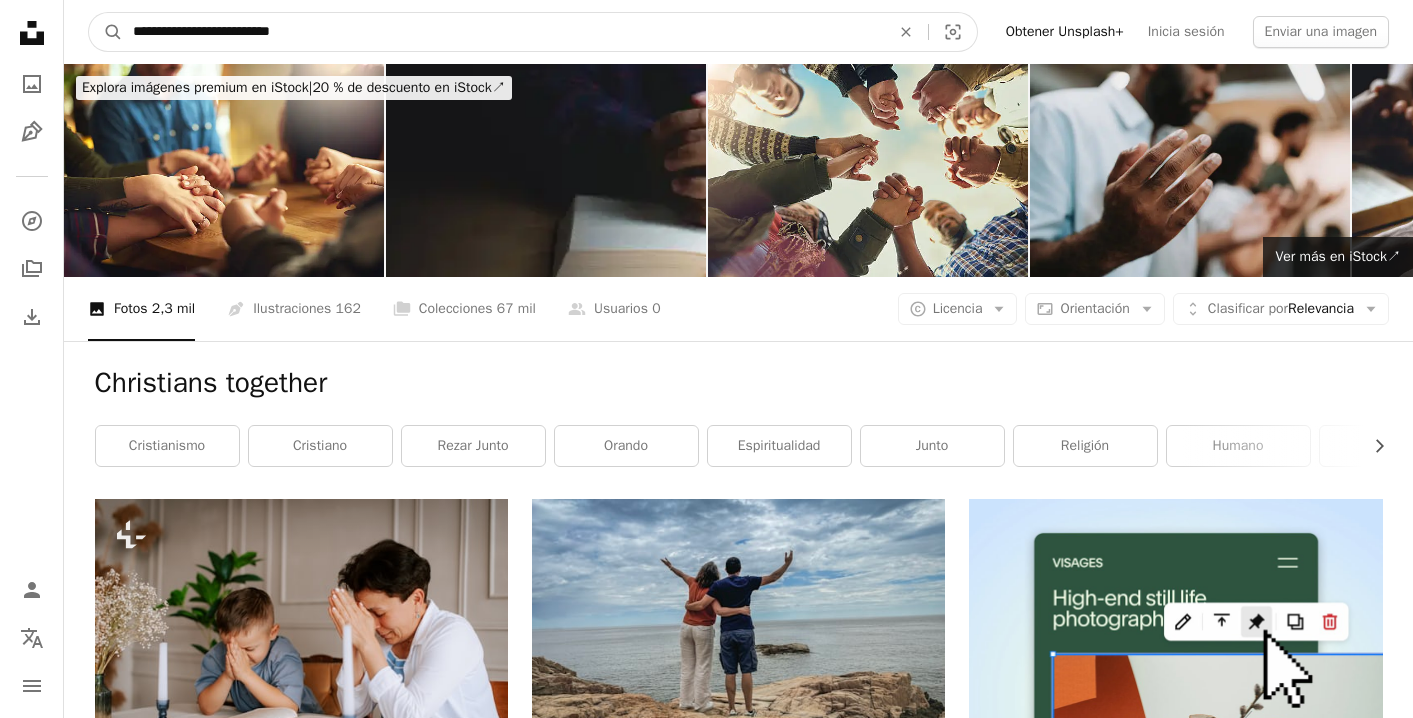 type on "**********" 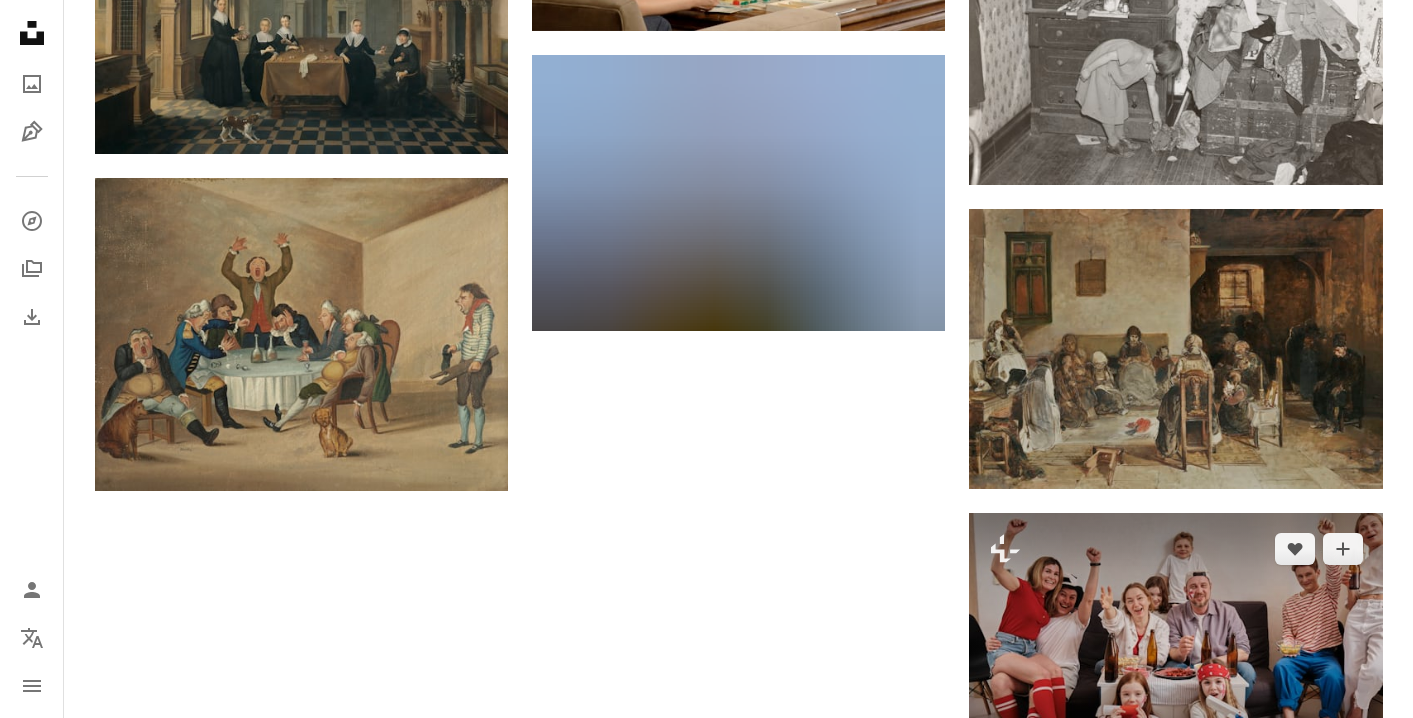 scroll, scrollTop: 2438, scrollLeft: 0, axis: vertical 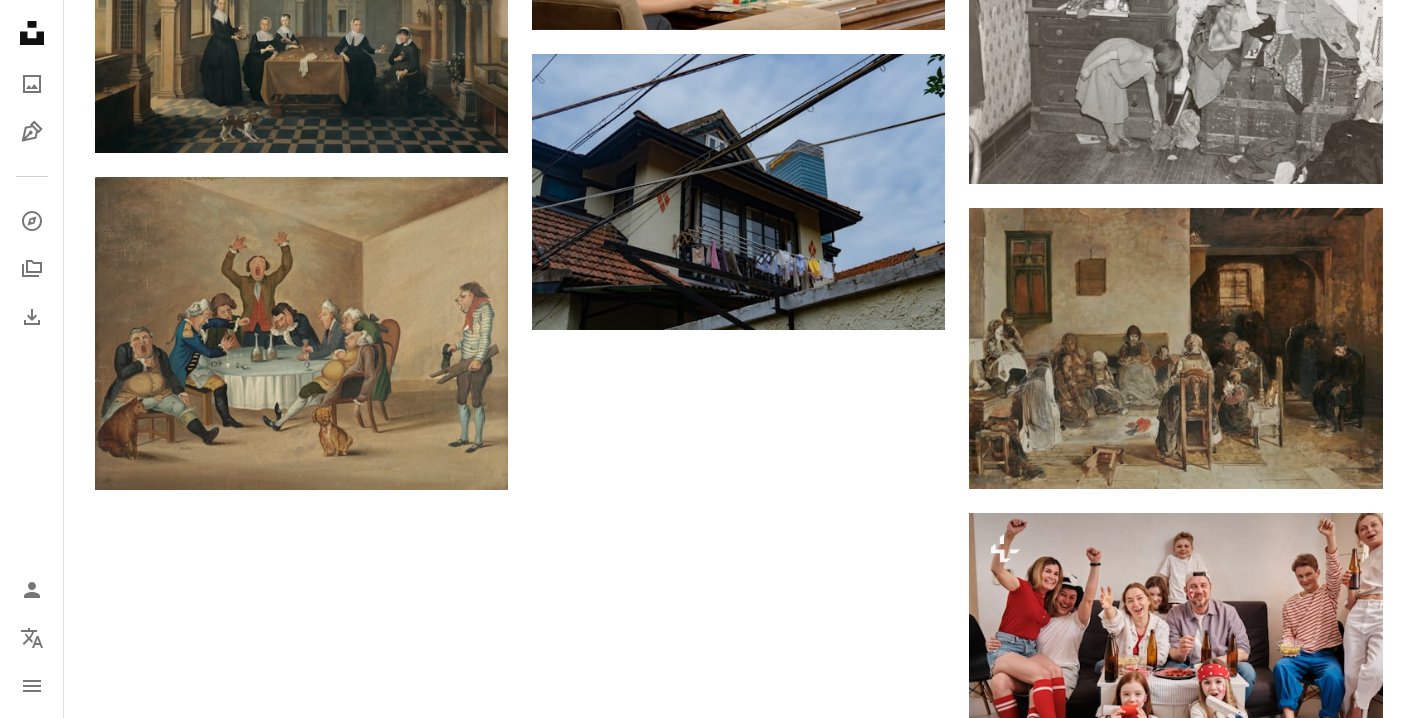 click on "Cargar más" at bounding box center (739, 1167) 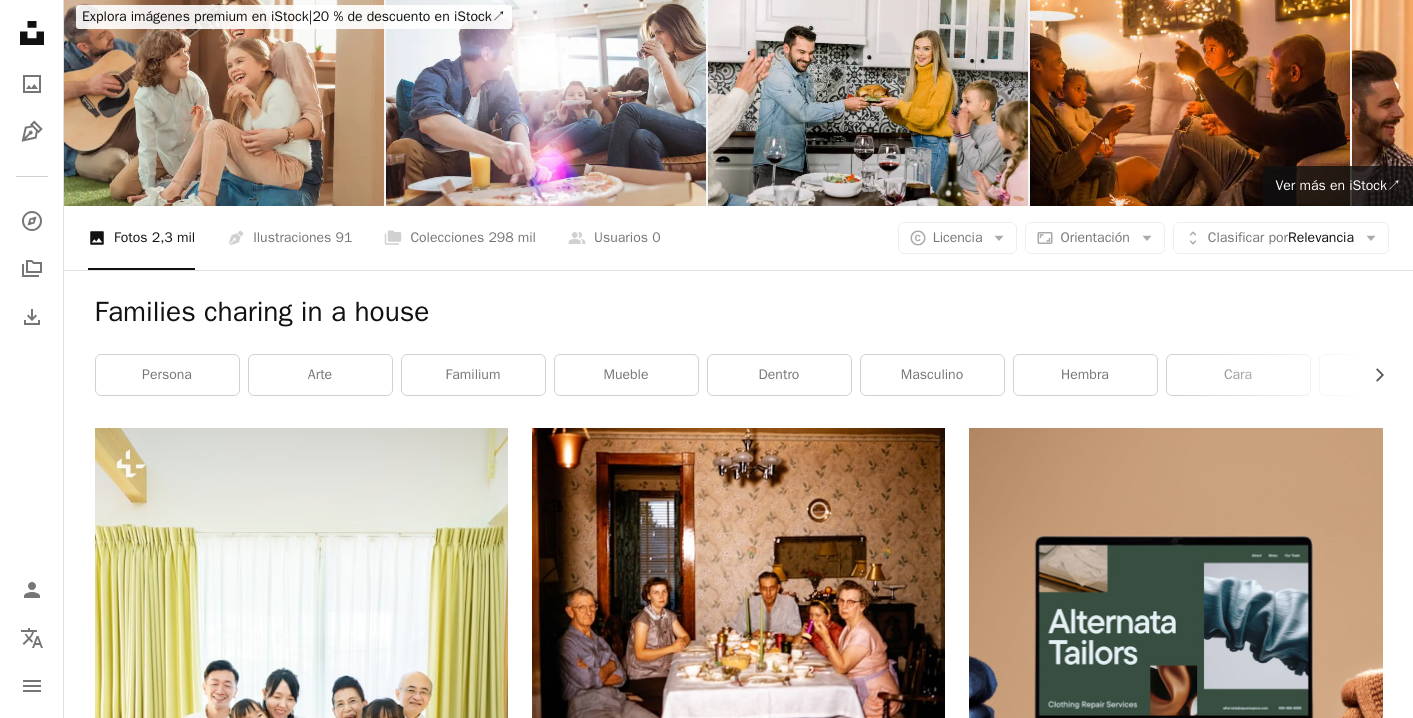 scroll, scrollTop: 0, scrollLeft: 0, axis: both 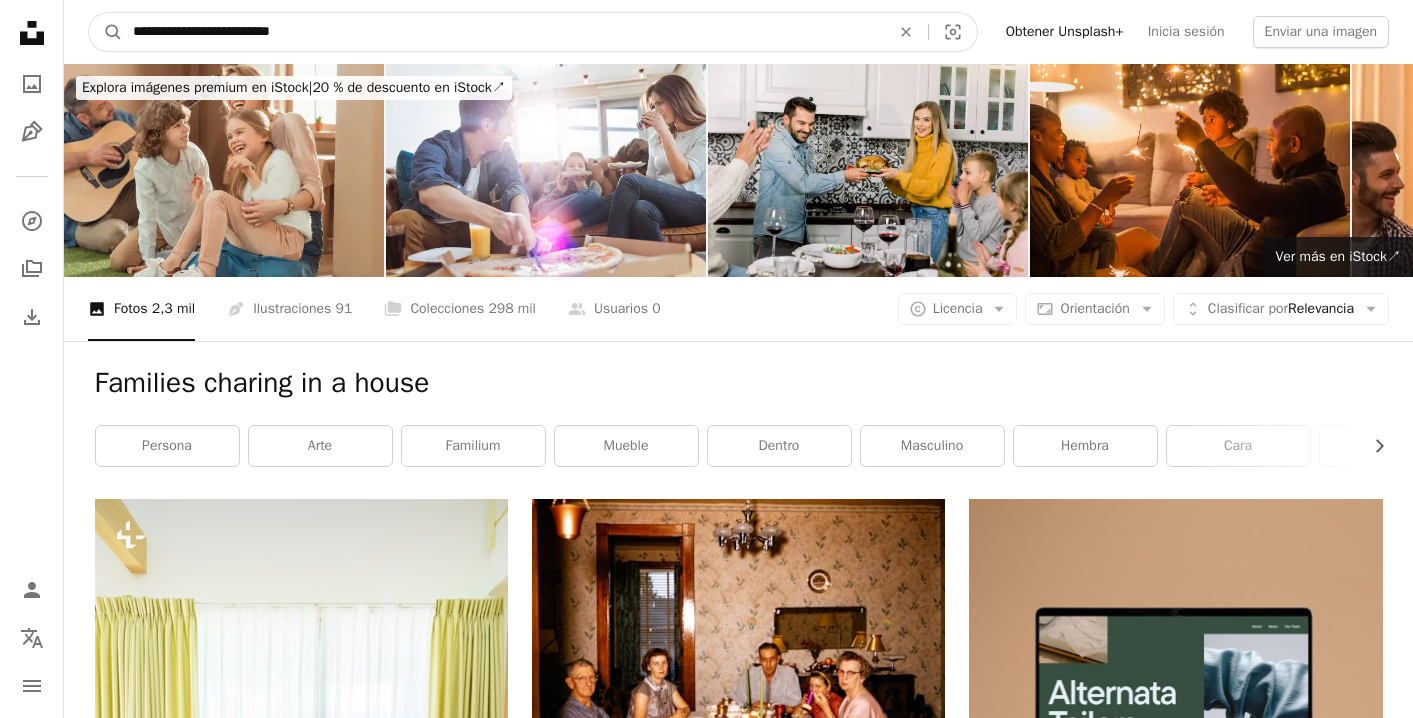 drag, startPoint x: 318, startPoint y: 25, endPoint x: 126, endPoint y: 16, distance: 192.21082 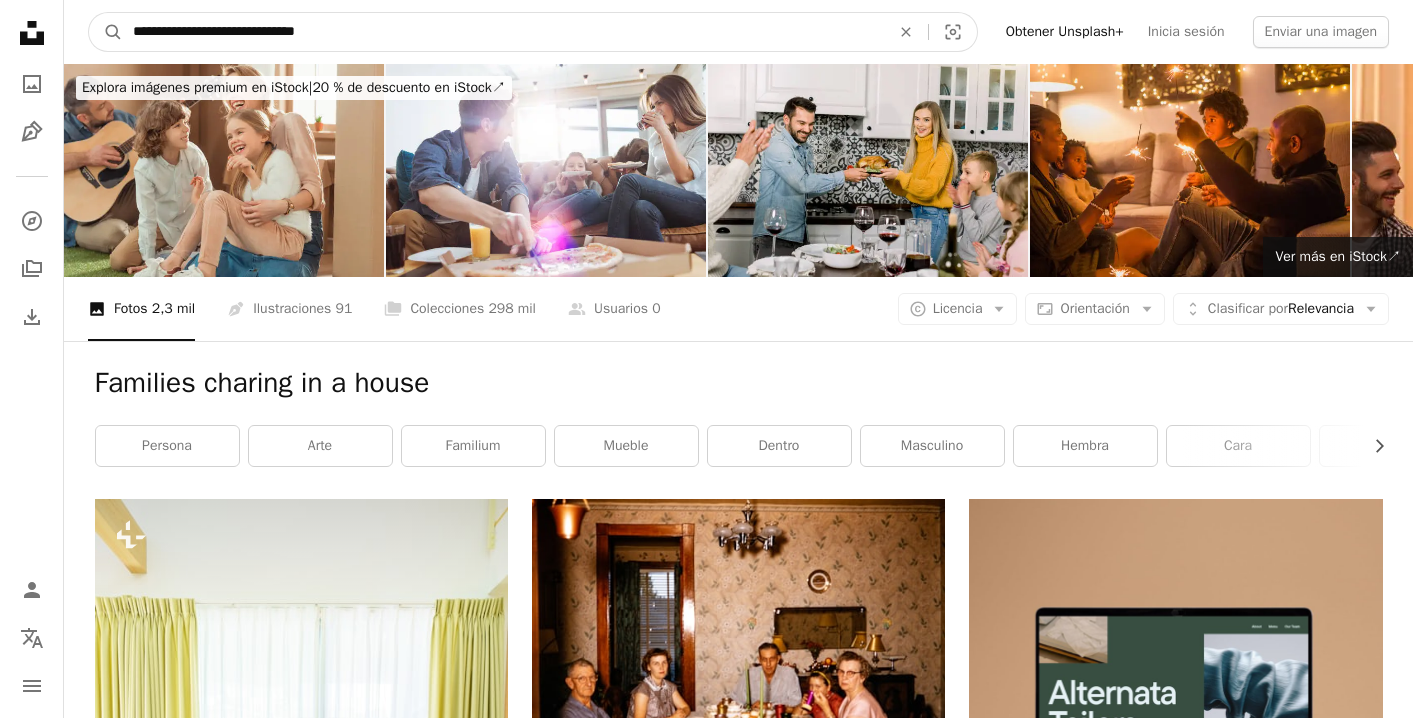 type on "**********" 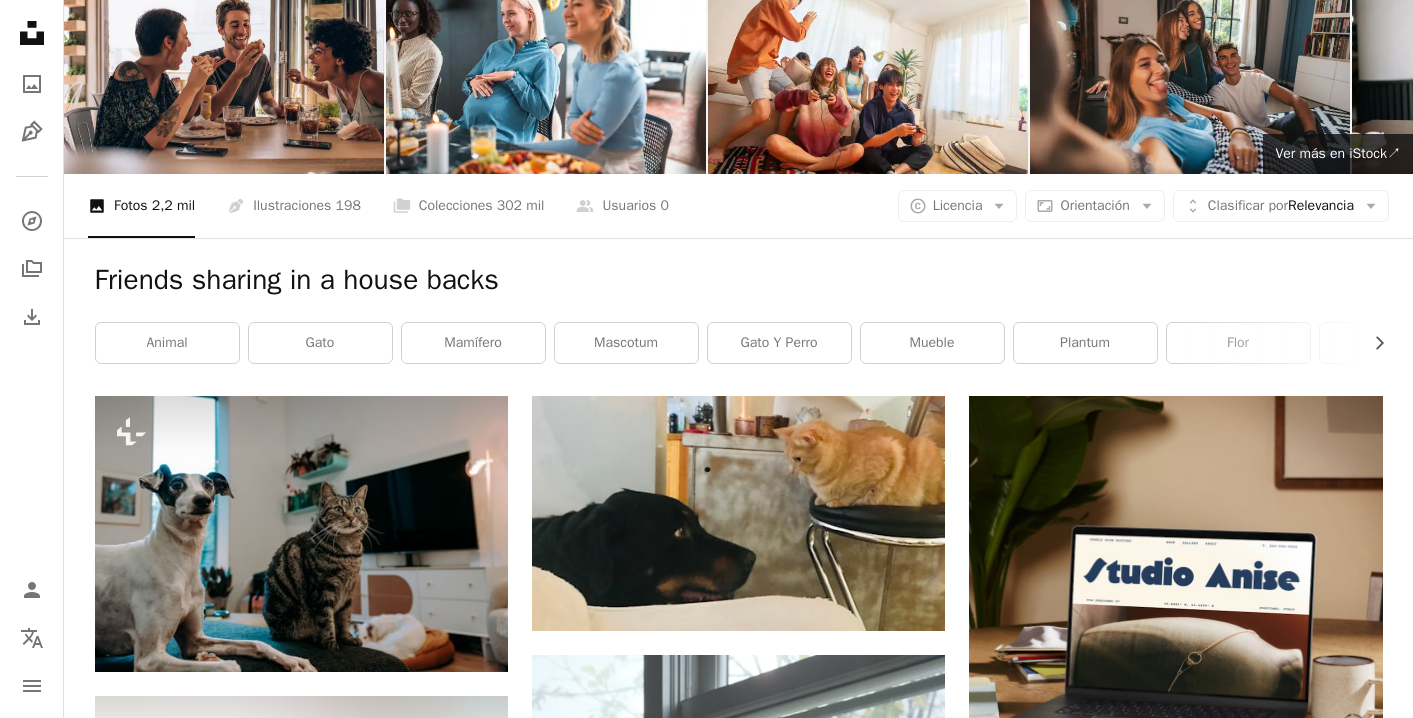 scroll, scrollTop: 0, scrollLeft: 0, axis: both 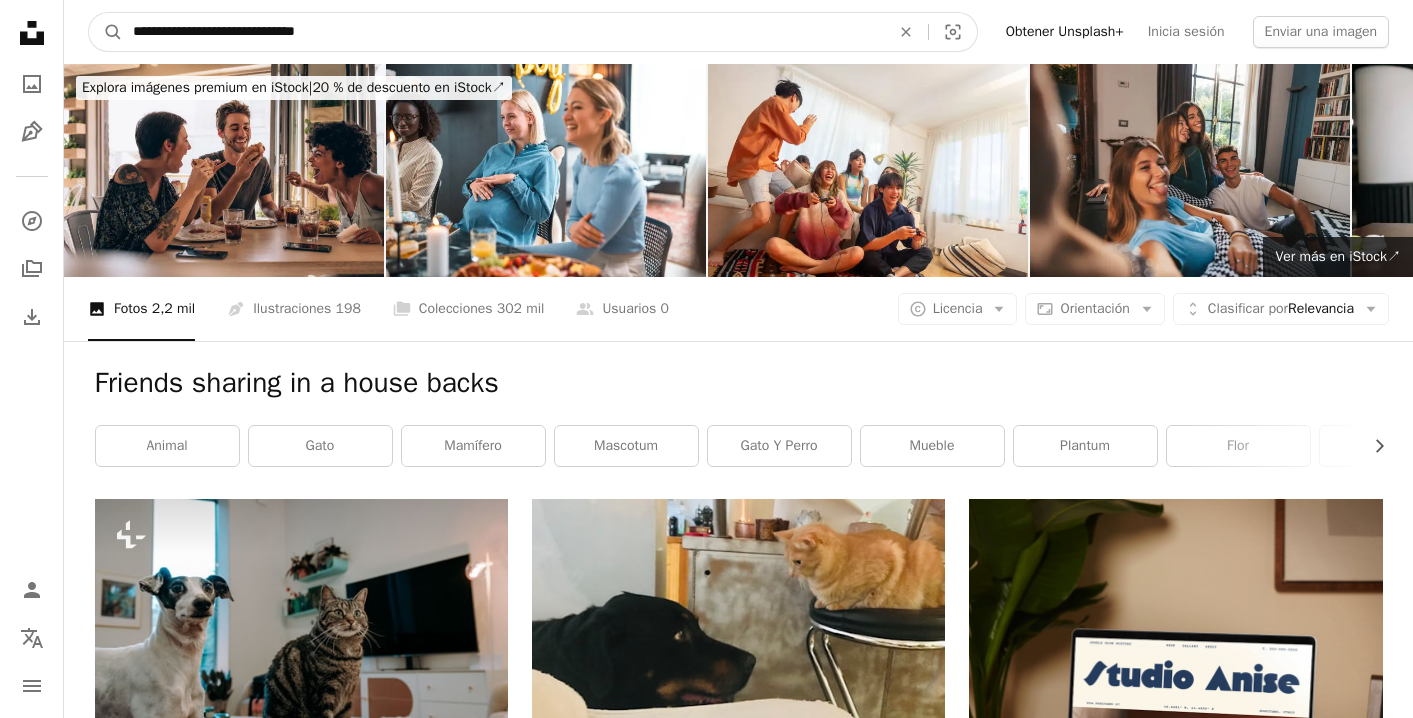 click on "**********" at bounding box center (503, 32) 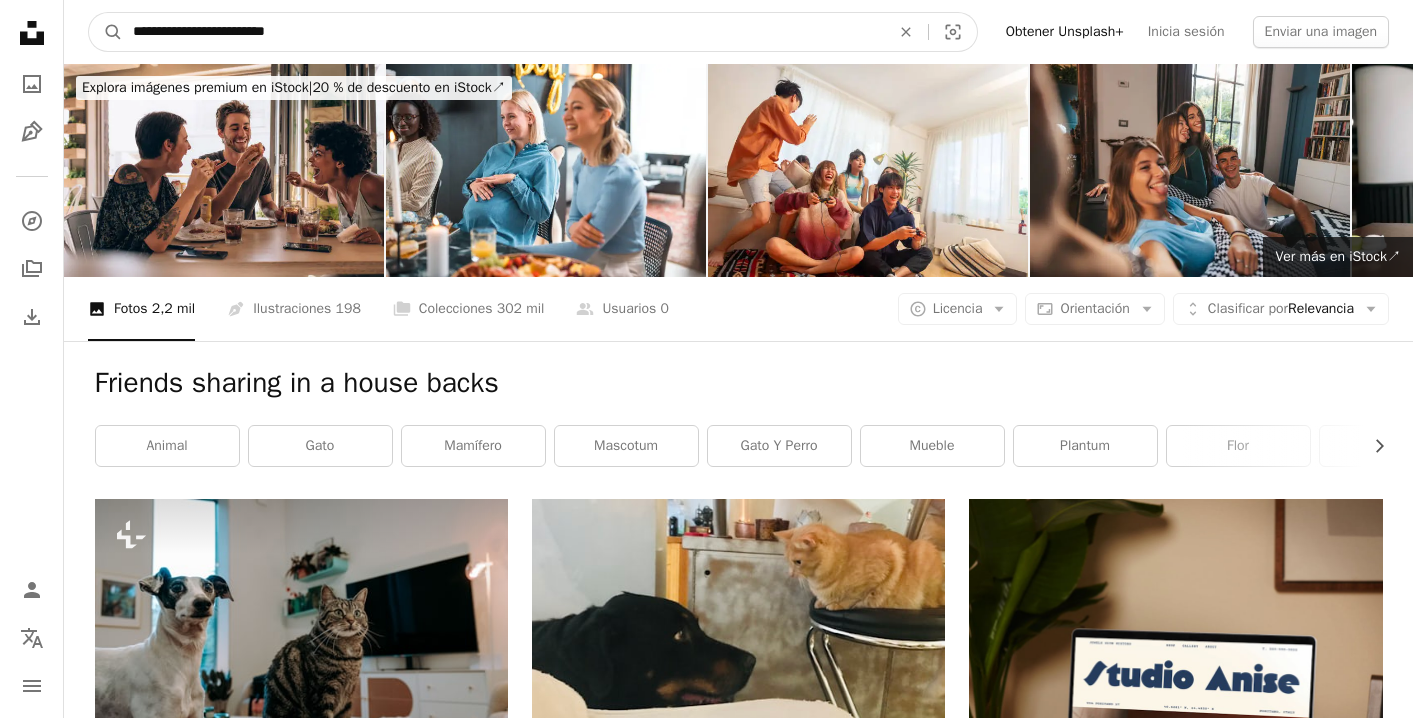 click on "A magnifying glass" at bounding box center [106, 32] 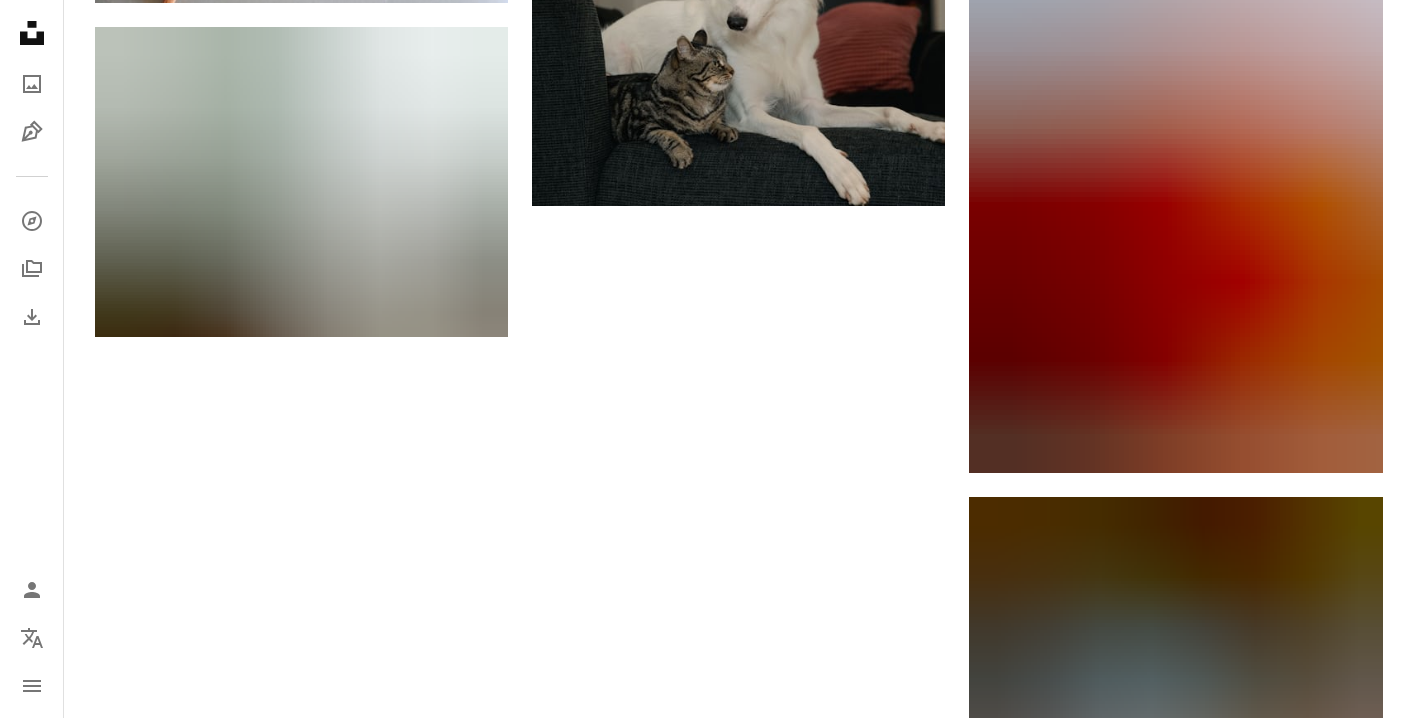 scroll, scrollTop: 3032, scrollLeft: 0, axis: vertical 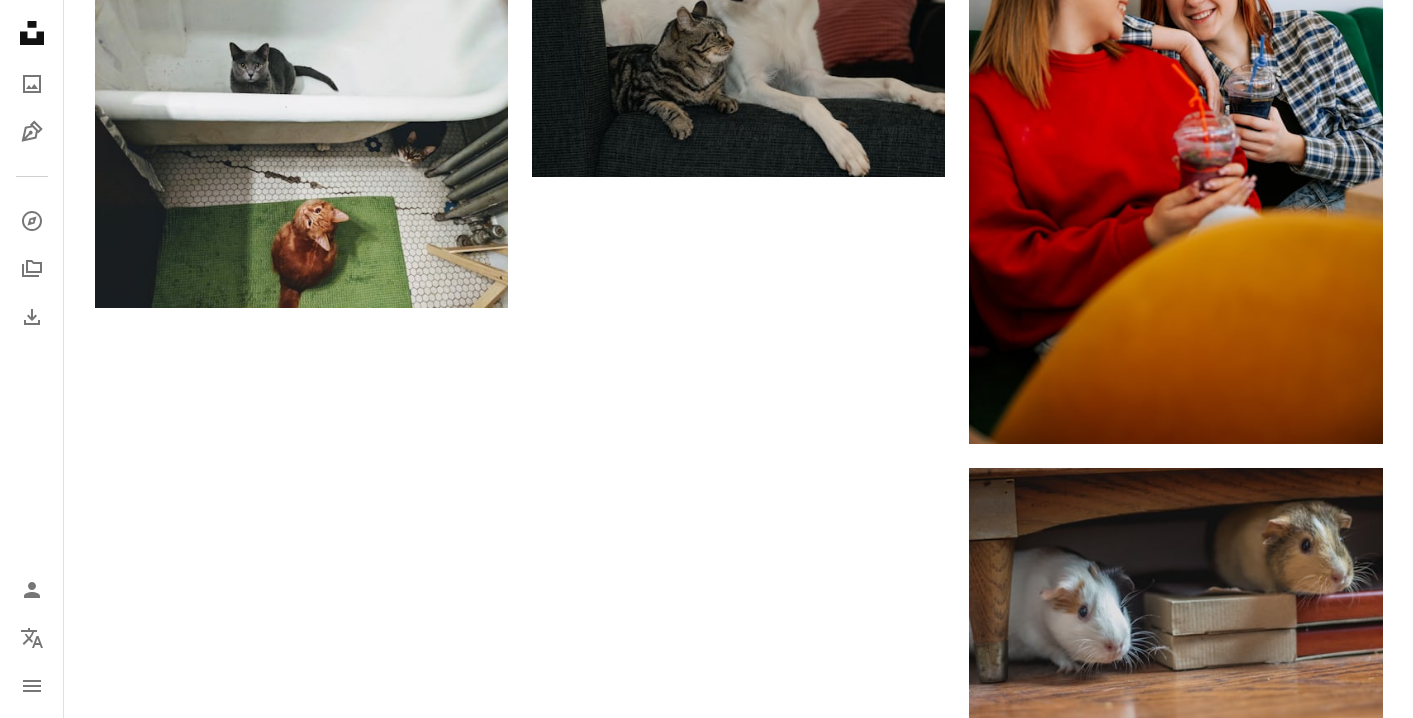 click on "Cargar más" at bounding box center [739, 1123] 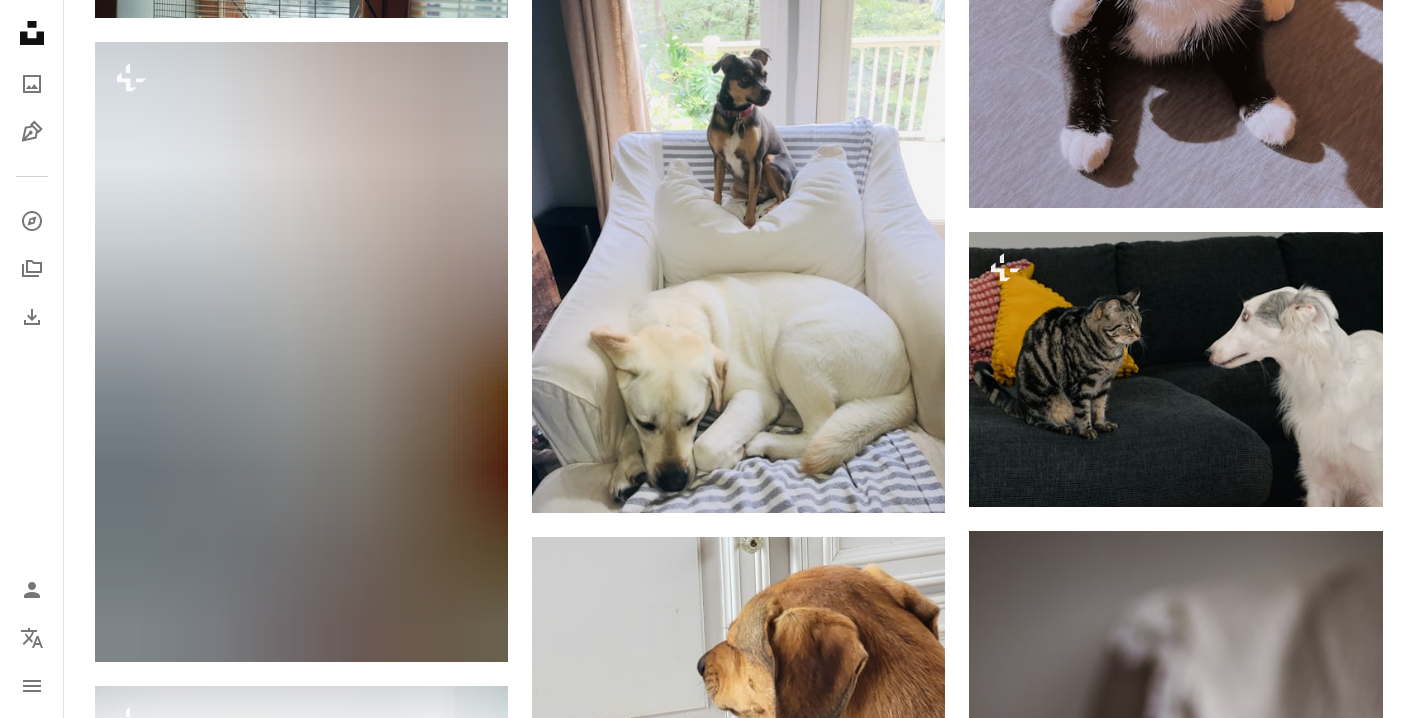 scroll, scrollTop: 9089, scrollLeft: 0, axis: vertical 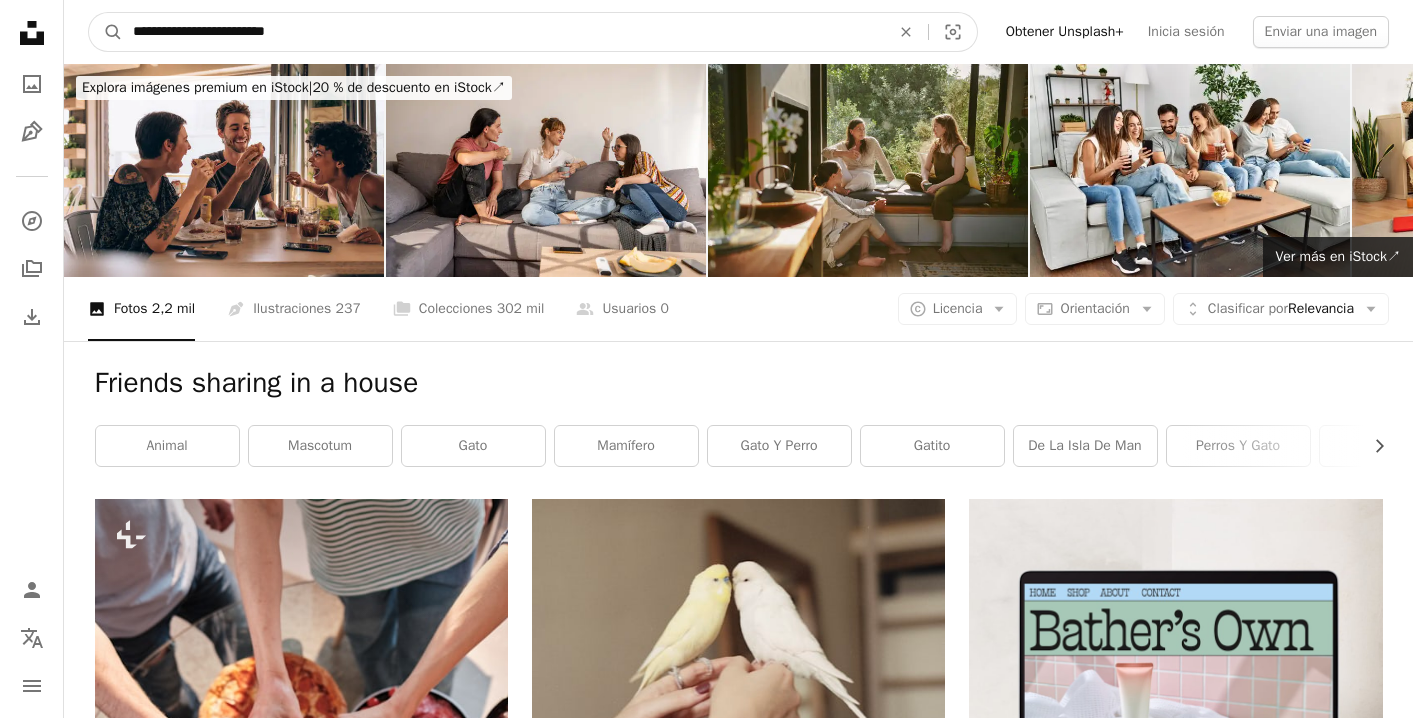 drag, startPoint x: 255, startPoint y: 32, endPoint x: 60, endPoint y: 26, distance: 195.09229 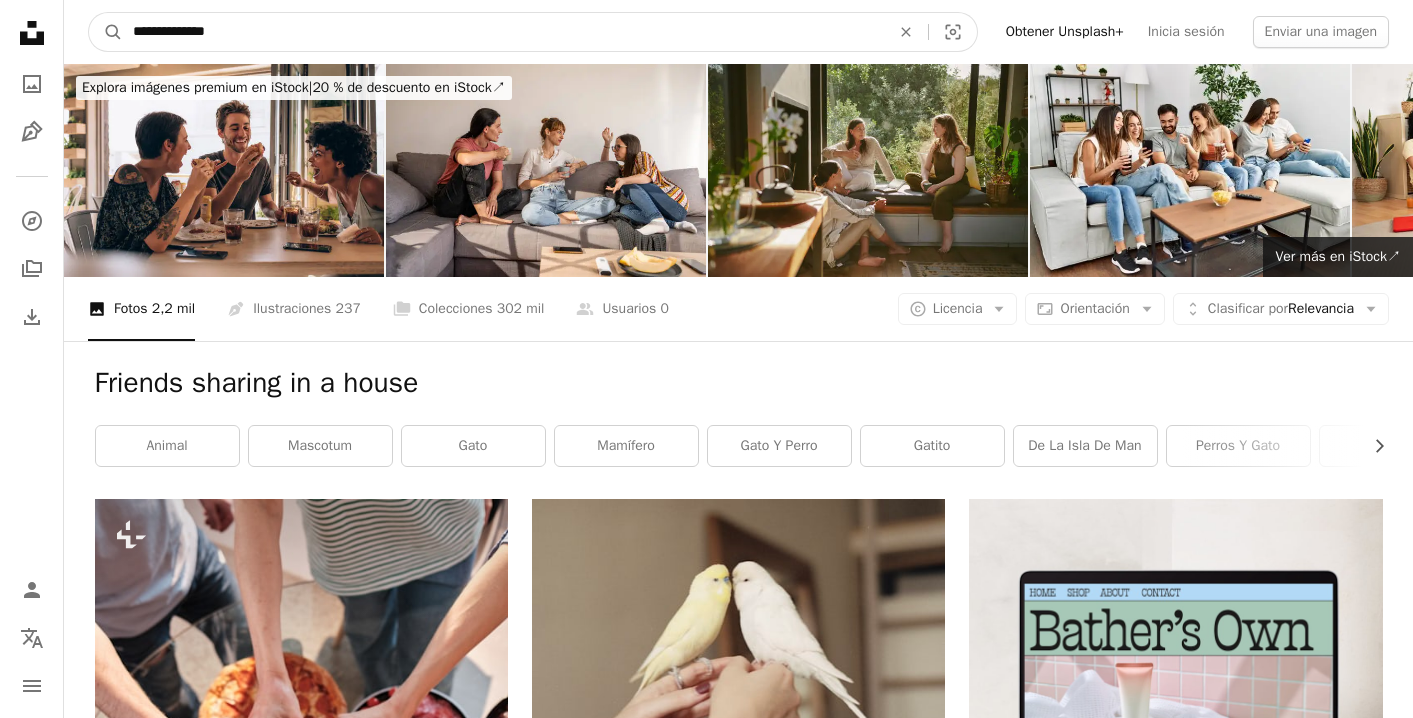 type on "**********" 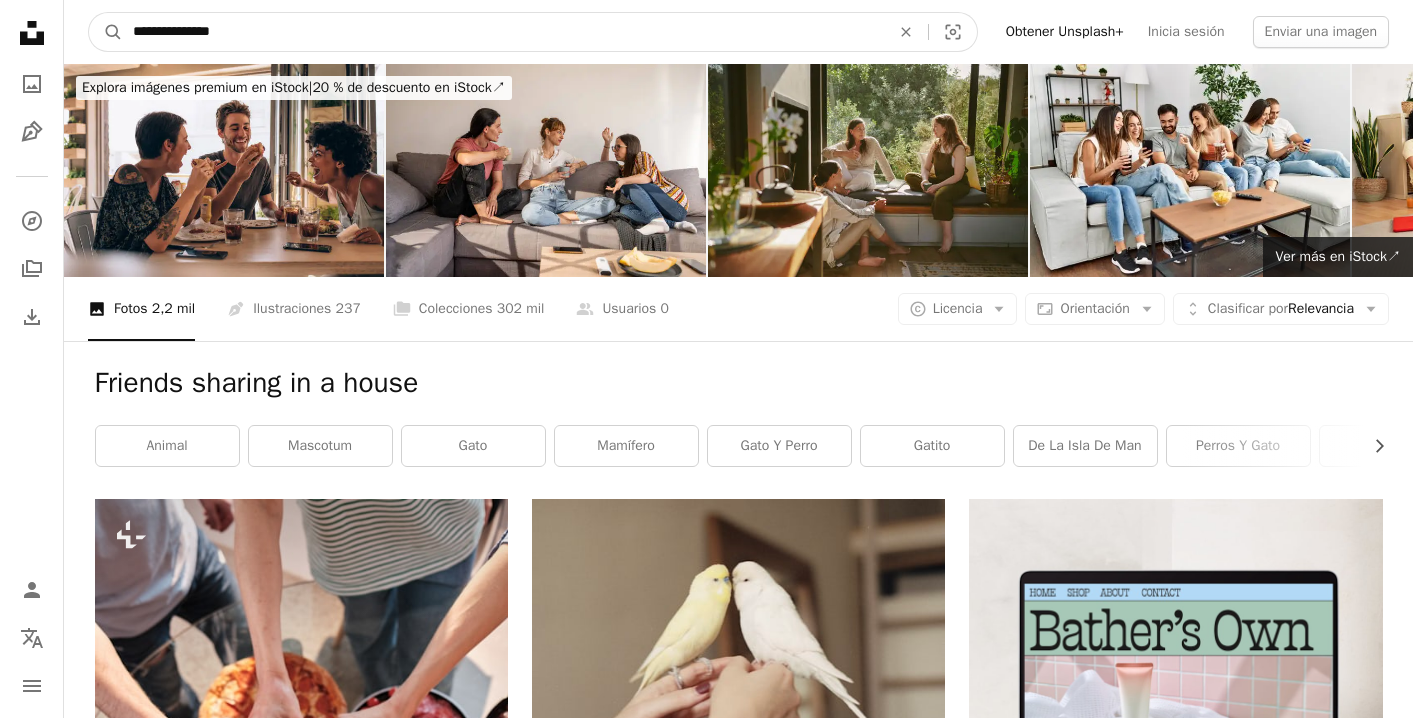 click on "A magnifying glass" at bounding box center [106, 32] 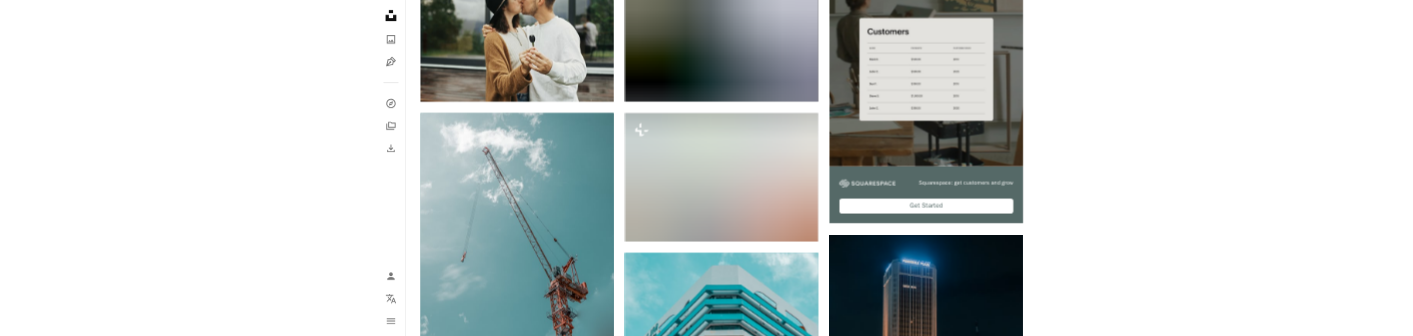 scroll, scrollTop: 0, scrollLeft: 0, axis: both 